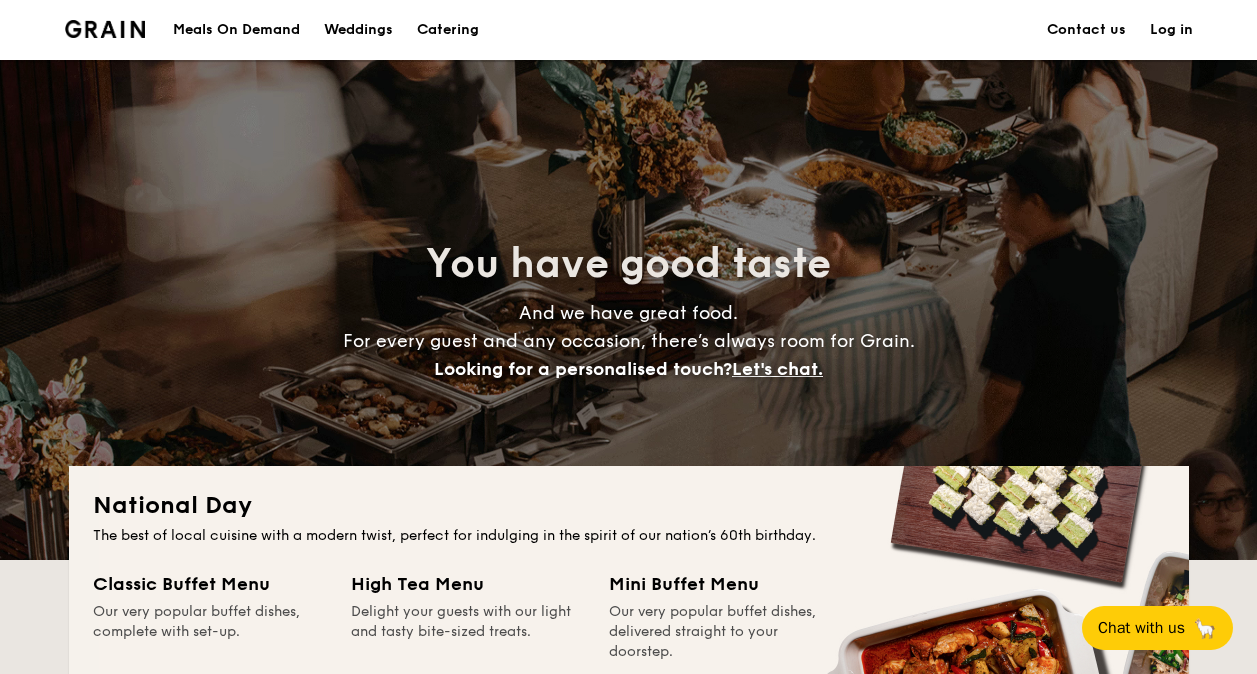 scroll, scrollTop: 0, scrollLeft: 0, axis: both 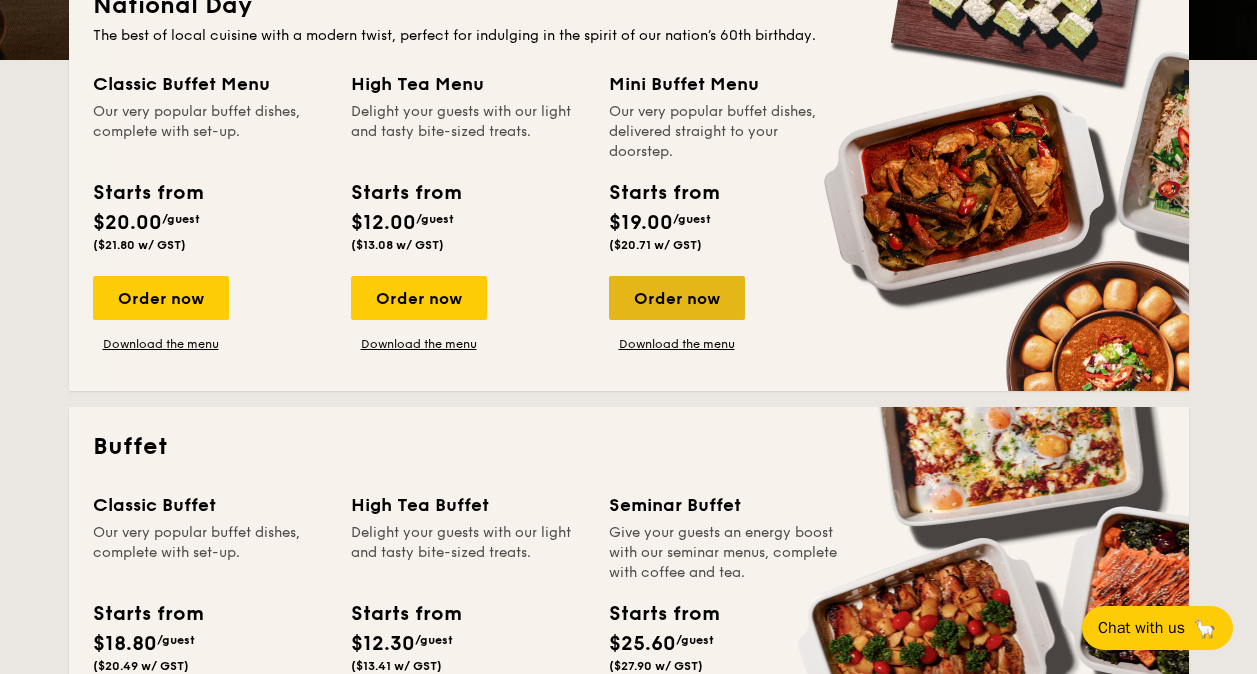 click on "Order now" at bounding box center [677, 298] 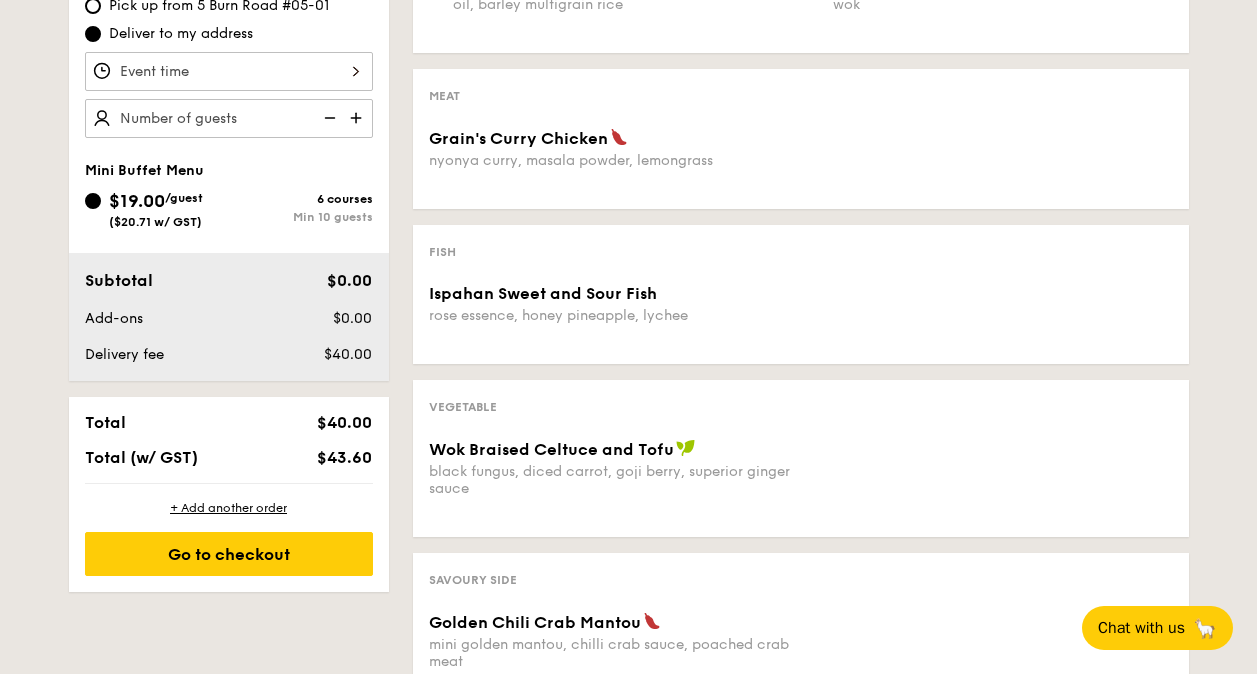scroll, scrollTop: 598, scrollLeft: 0, axis: vertical 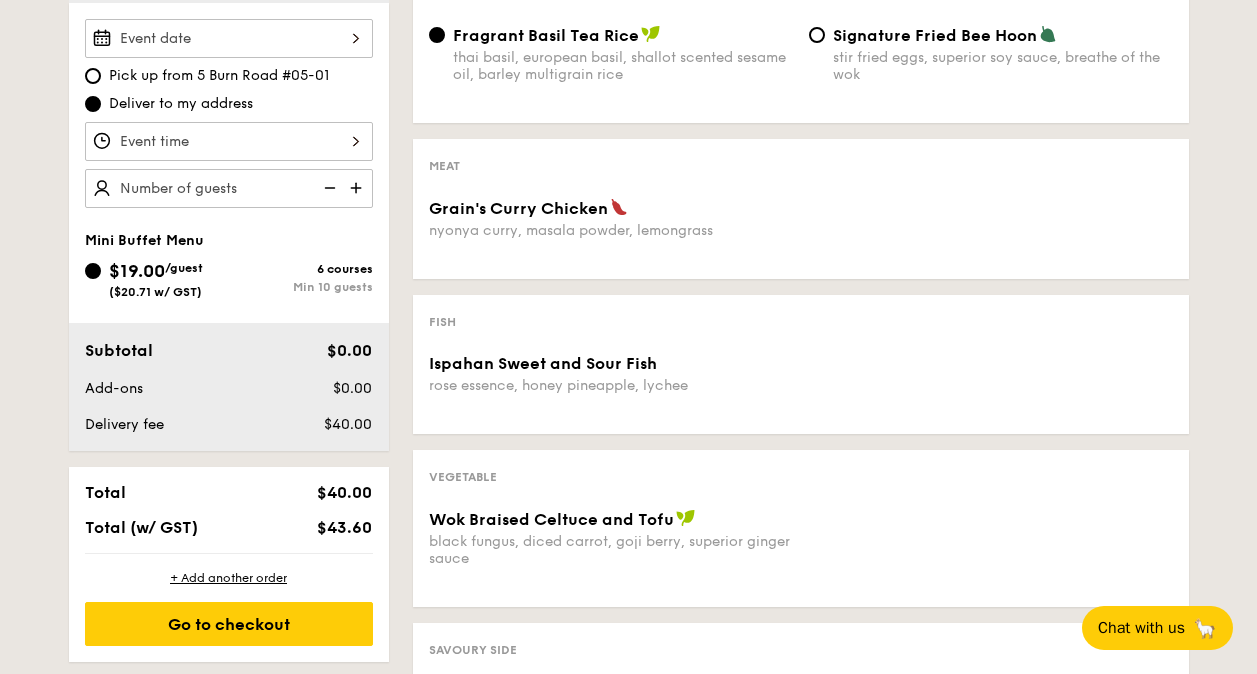 click on "Grain's Curry Chicken nyonya curry, masala powder, lemongrass" at bounding box center (229, 38) 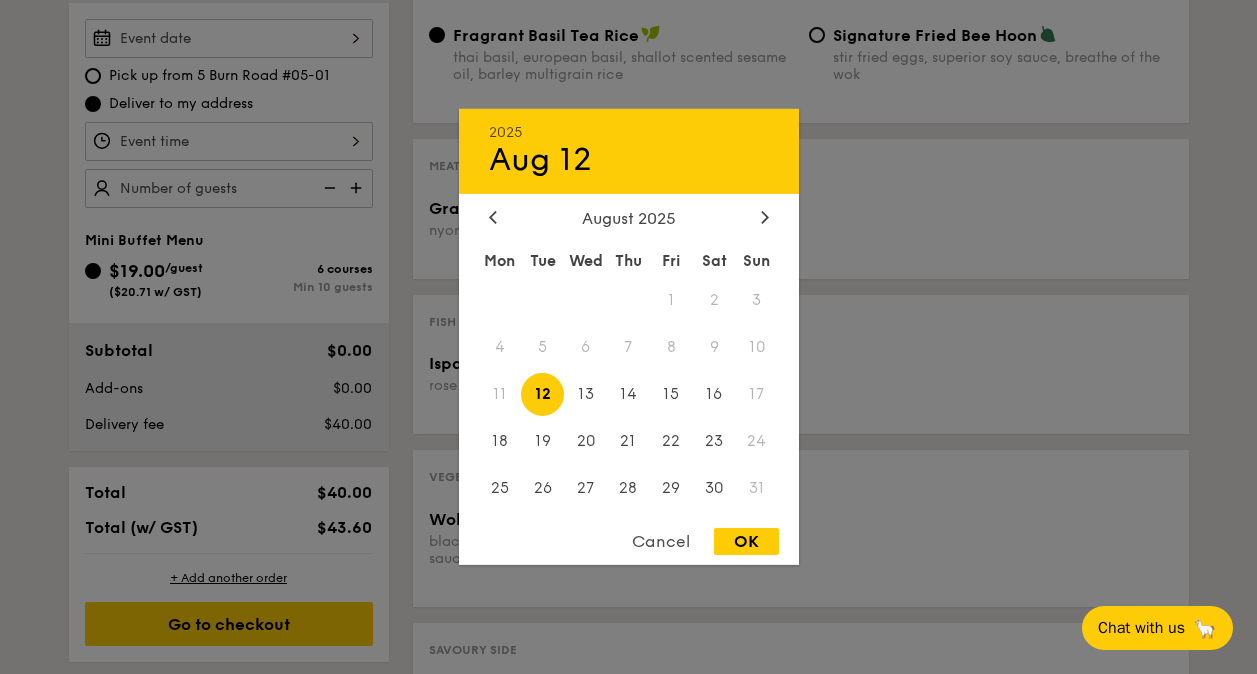 click at bounding box center (628, 337) 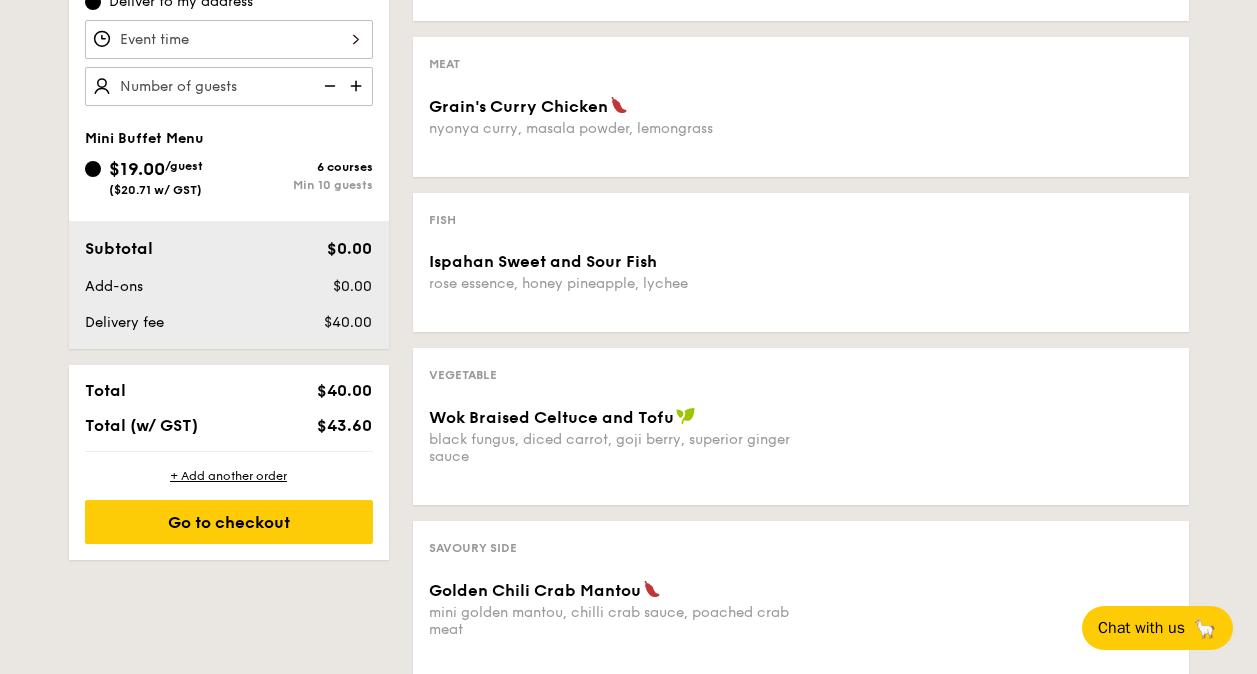 scroll, scrollTop: 698, scrollLeft: 0, axis: vertical 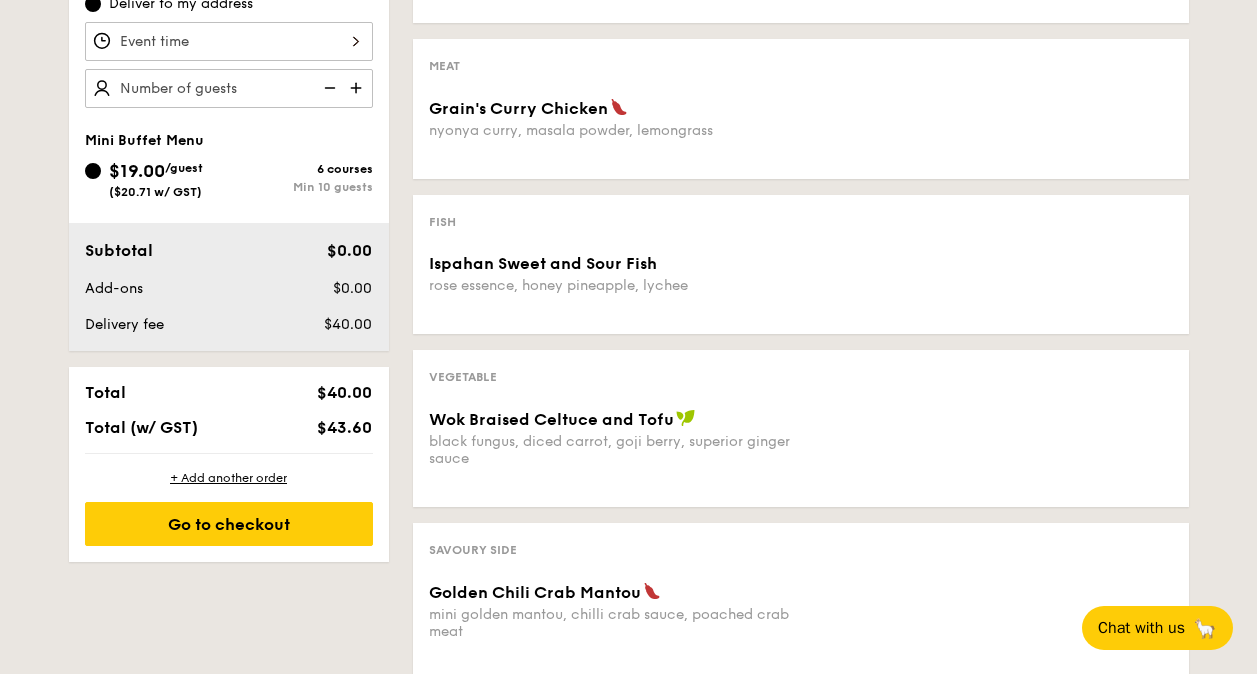 click at bounding box center [358, 88] 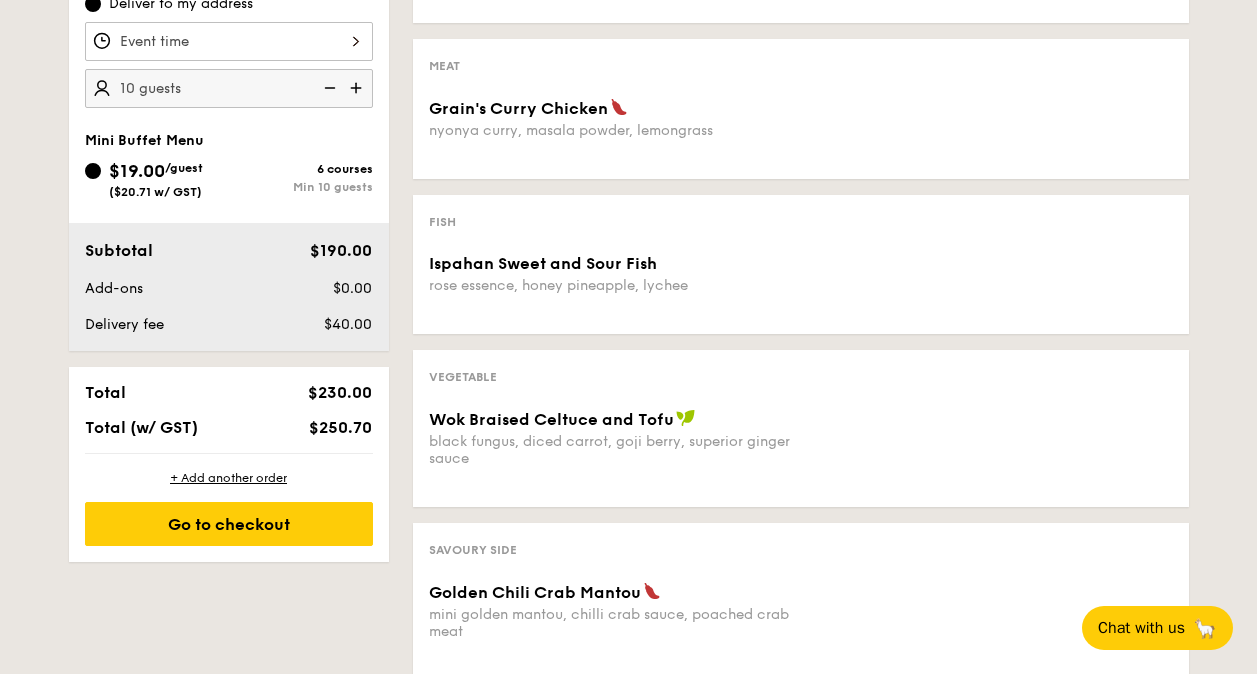 click at bounding box center (358, 88) 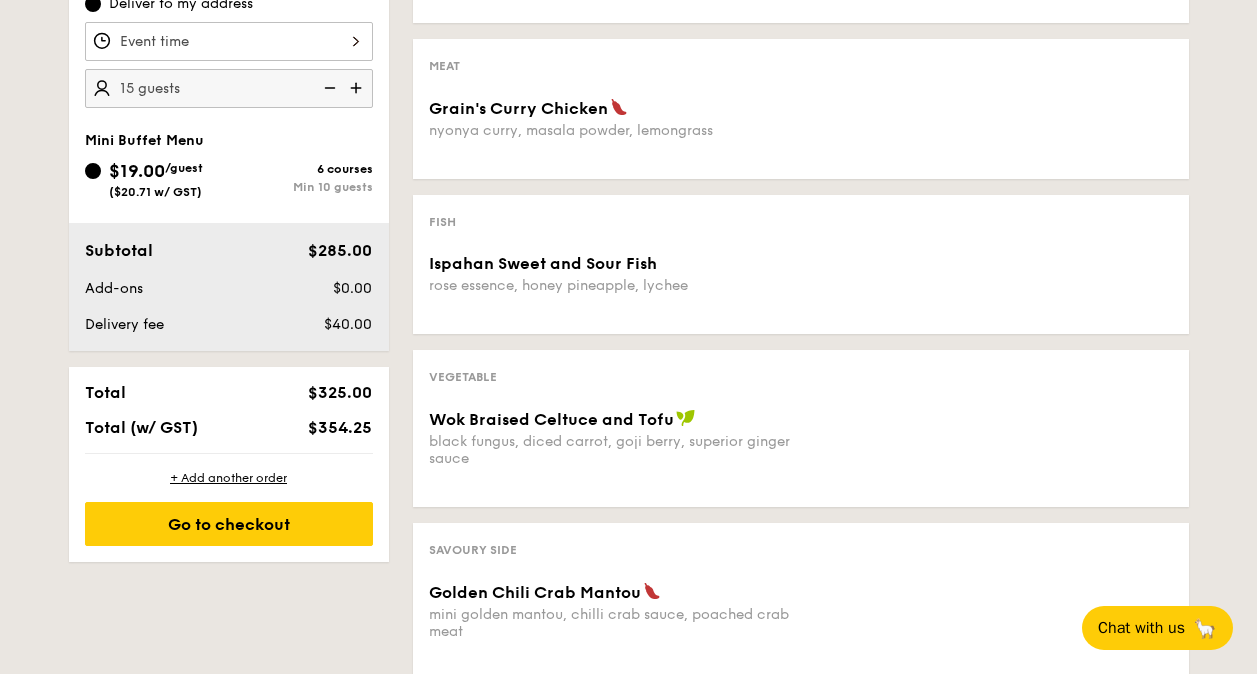 click at bounding box center [358, 88] 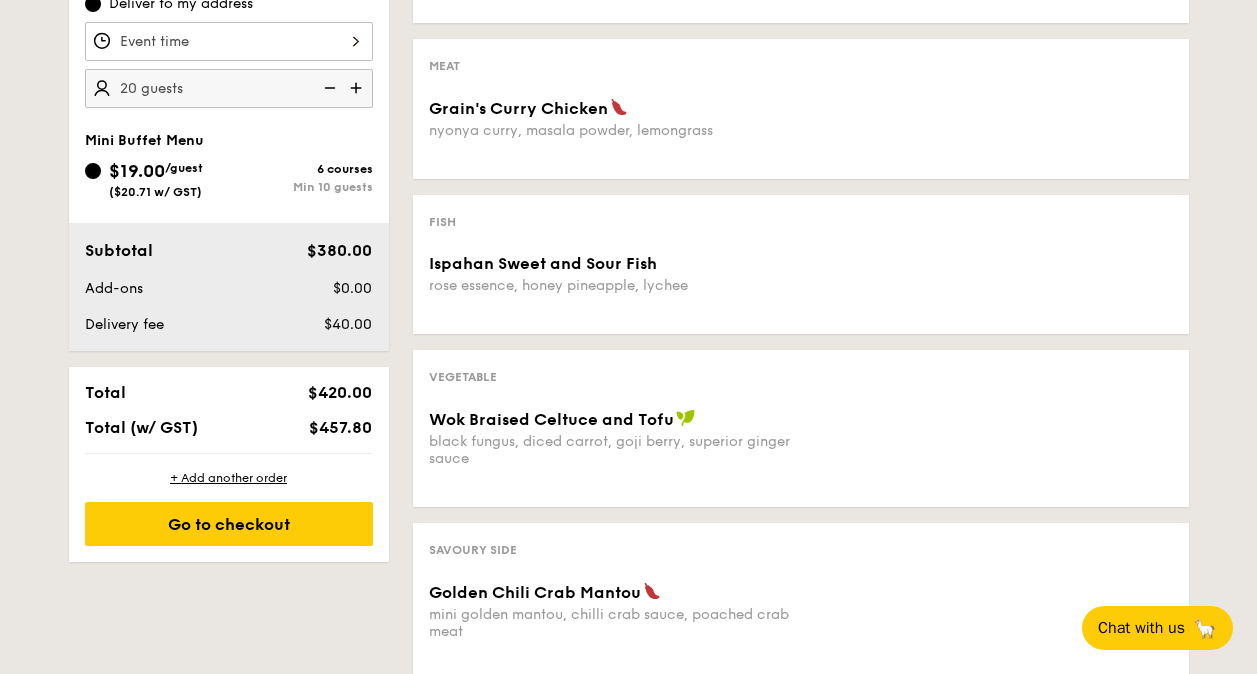 drag, startPoint x: 323, startPoint y: 321, endPoint x: 386, endPoint y: 321, distance: 63 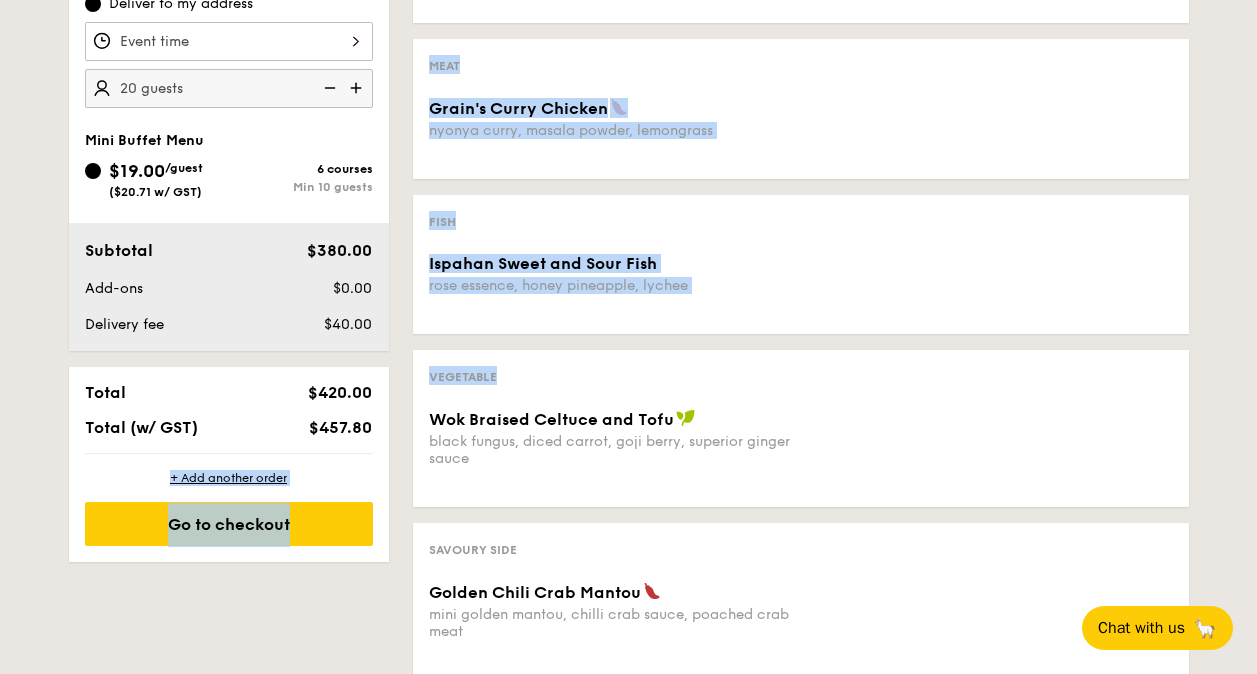 click on "+ Add another order
Go to checkout" at bounding box center [229, 508] 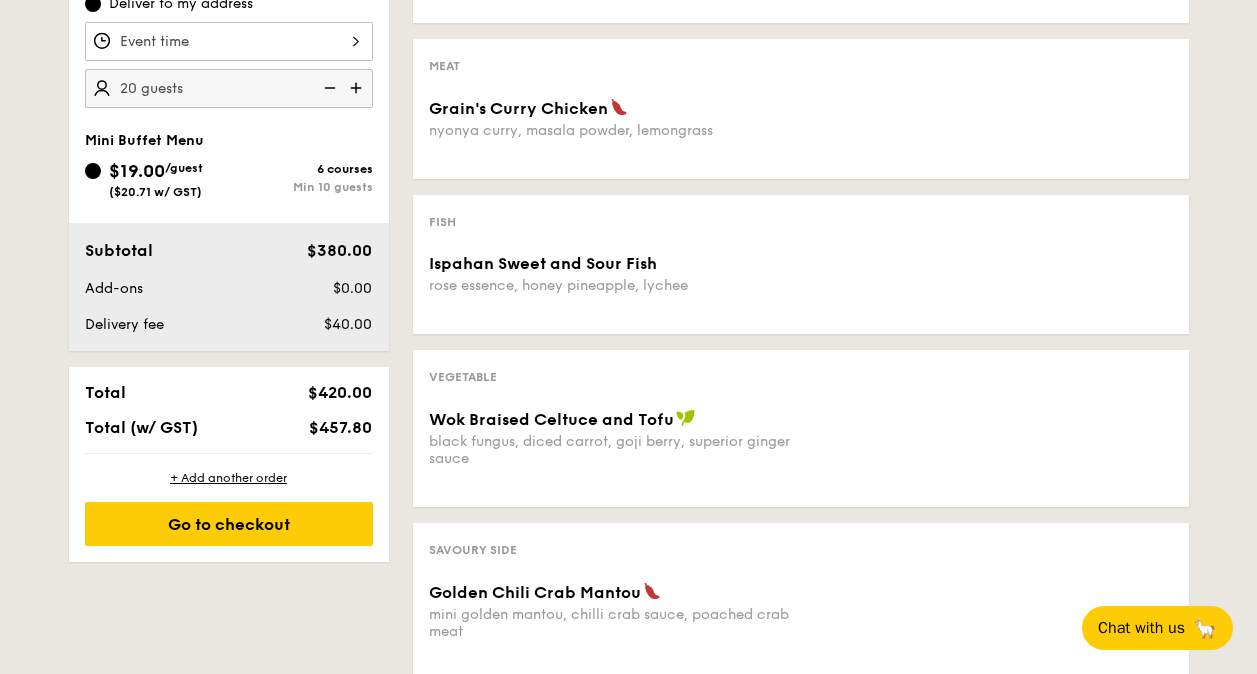 click on "$40.00" at bounding box center [320, 325] 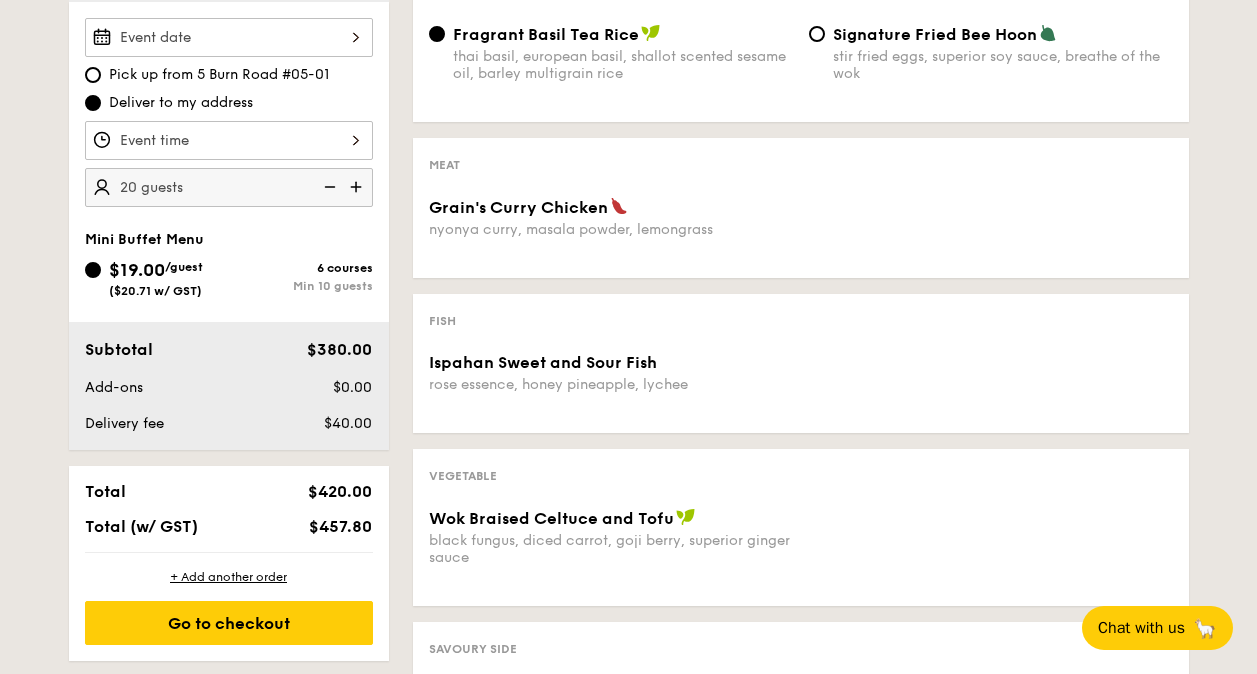 scroll, scrollTop: 598, scrollLeft: 0, axis: vertical 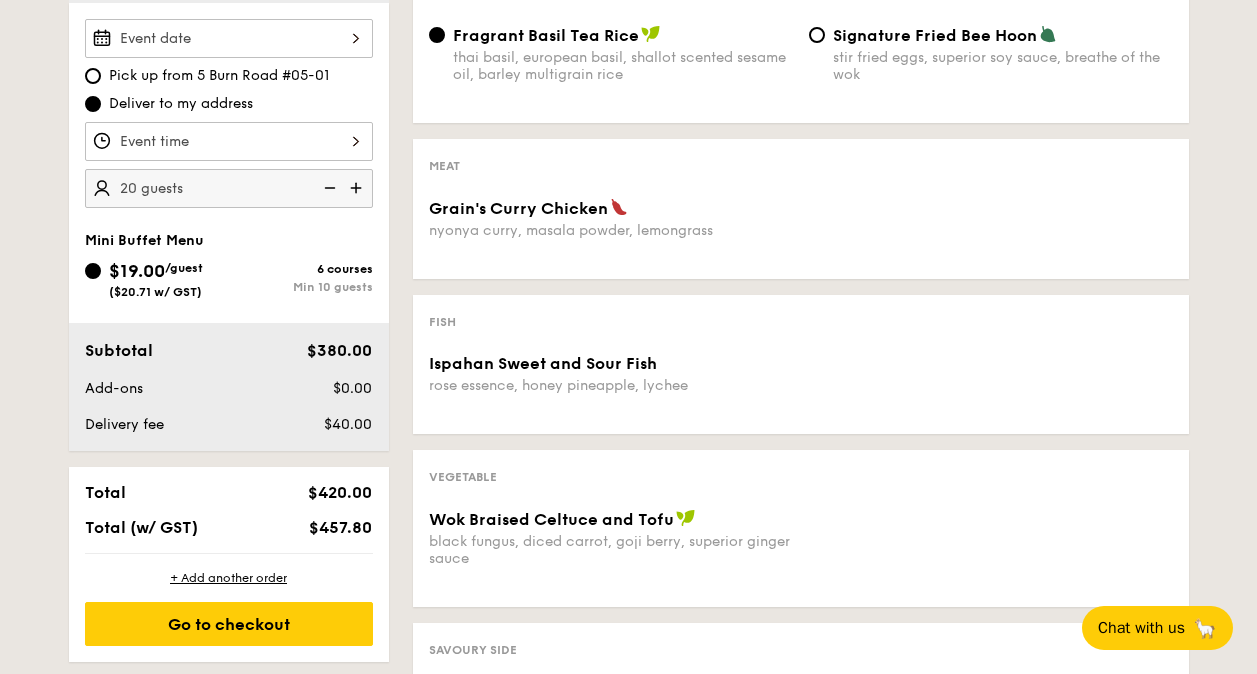 click on "Pick up from 5 Burn Road #05-01" at bounding box center [219, 76] 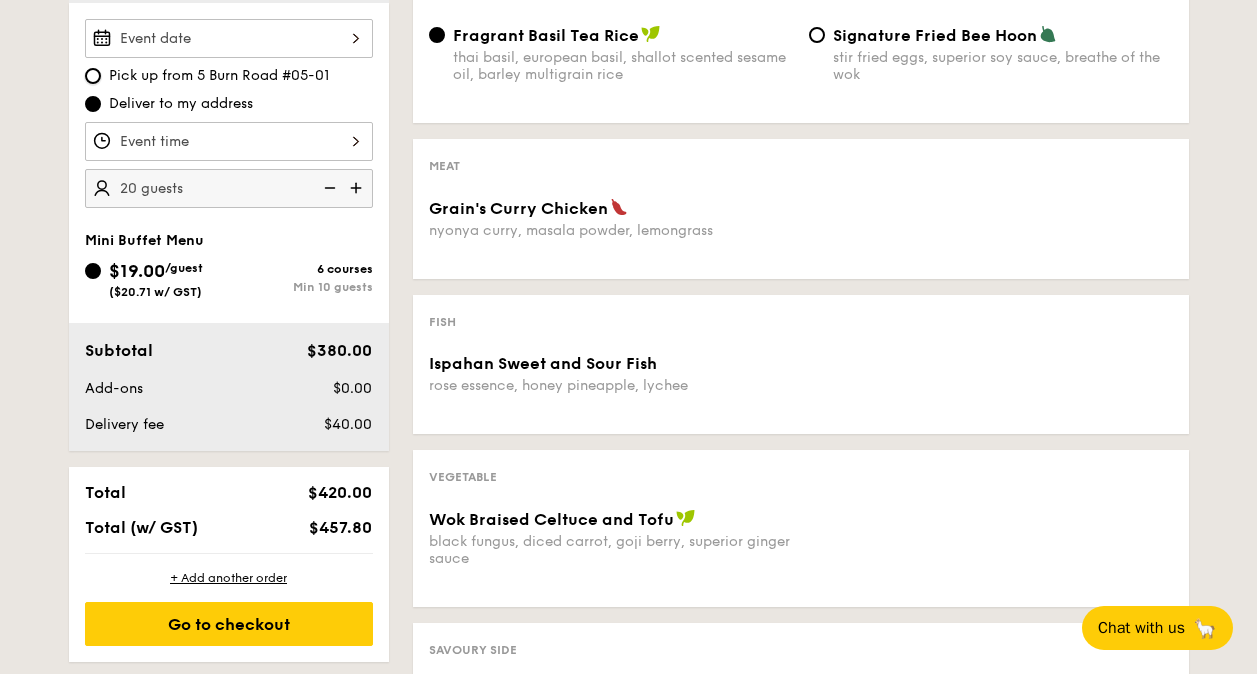 click on "Pick up from 5 Burn Road #05-01" at bounding box center [93, 76] 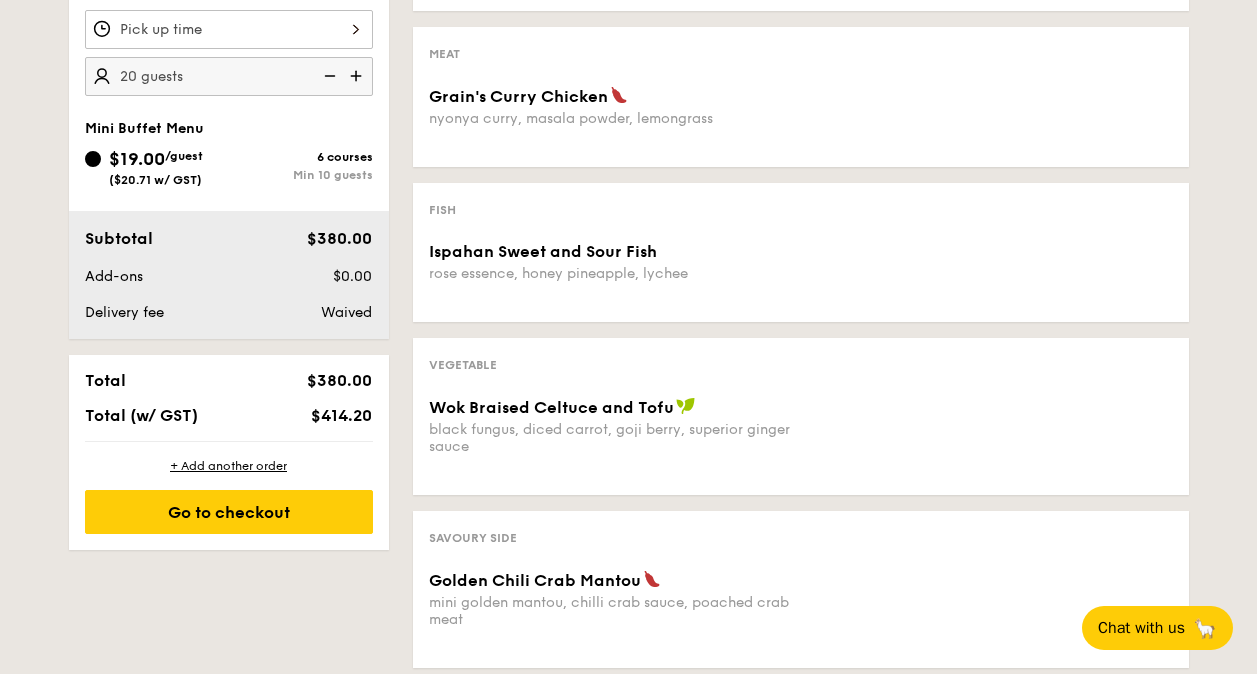 scroll, scrollTop: 698, scrollLeft: 0, axis: vertical 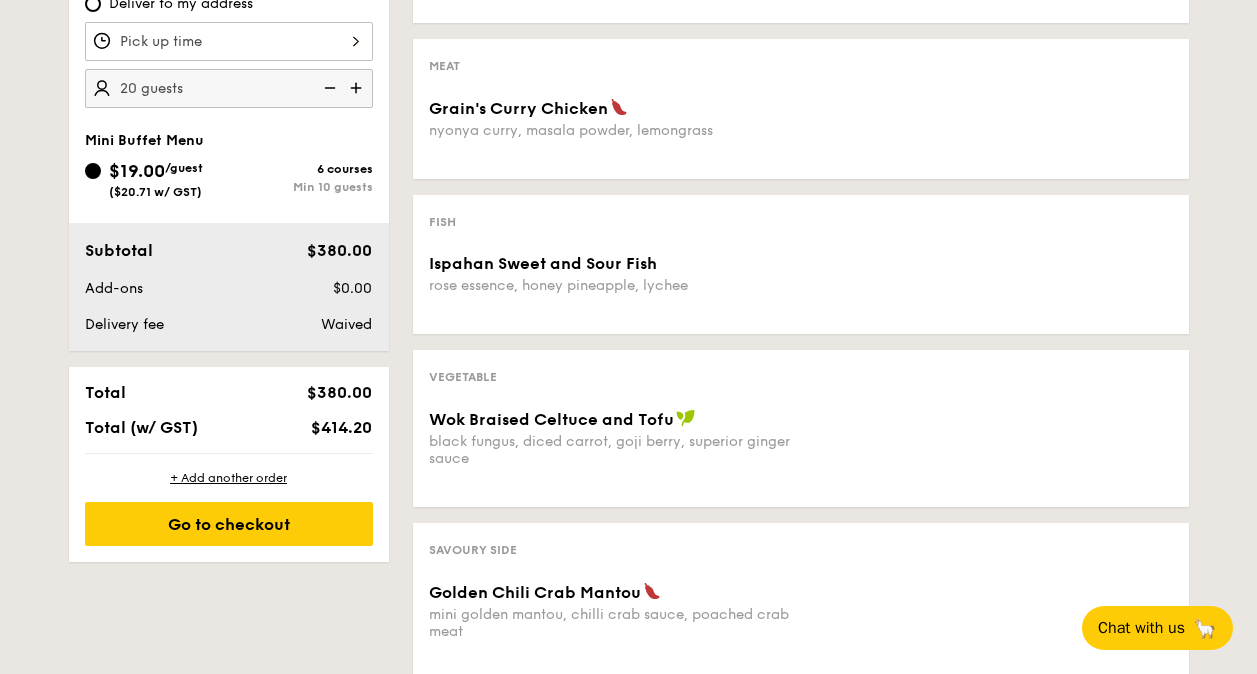 drag, startPoint x: 303, startPoint y: 429, endPoint x: 368, endPoint y: 425, distance: 65.12296 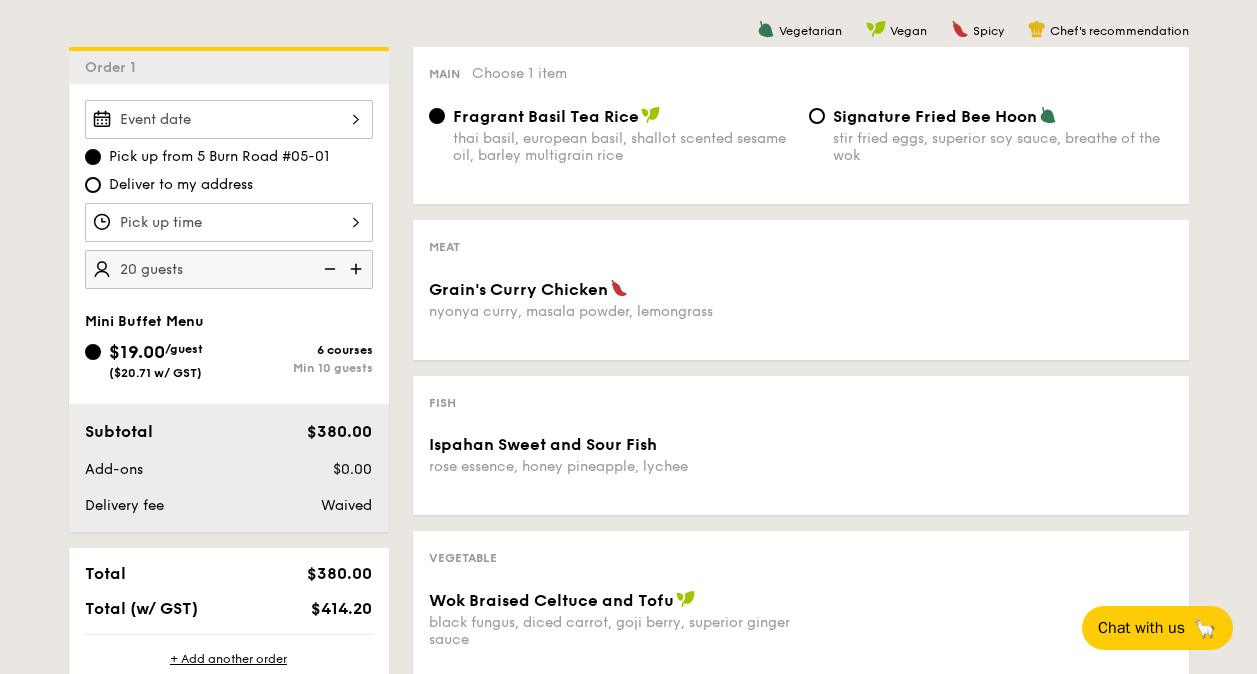 scroll, scrollTop: 498, scrollLeft: 0, axis: vertical 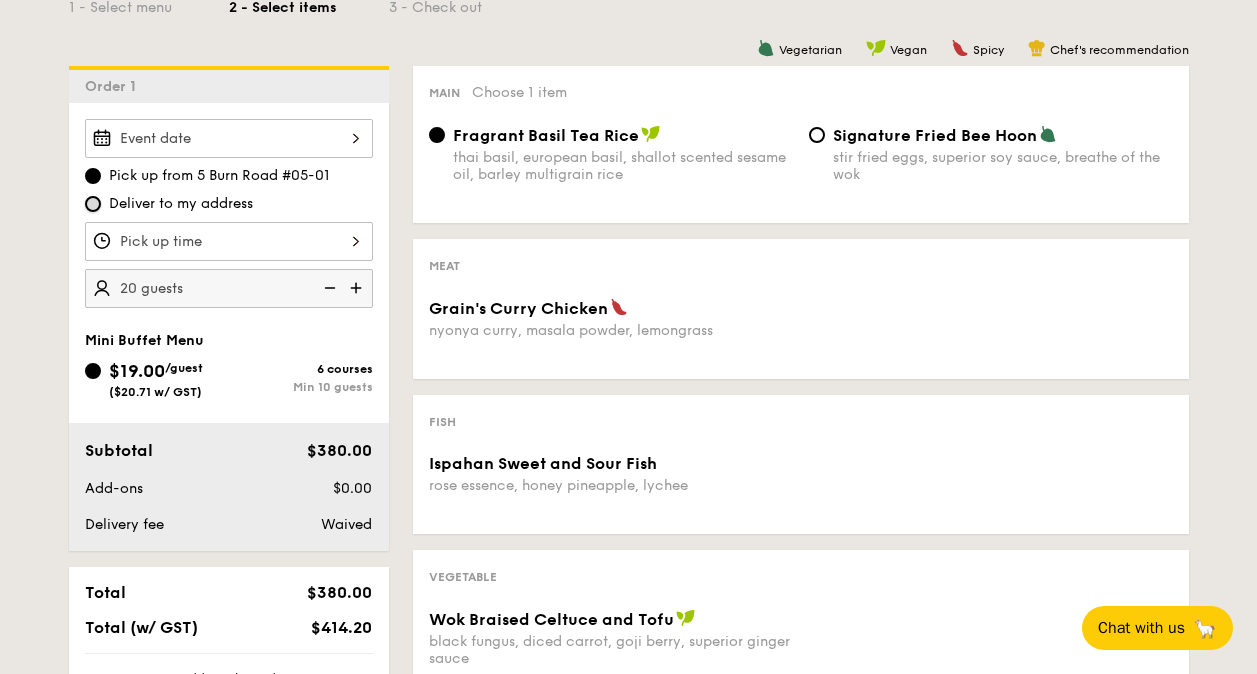click on "Deliver to my address" at bounding box center [93, 204] 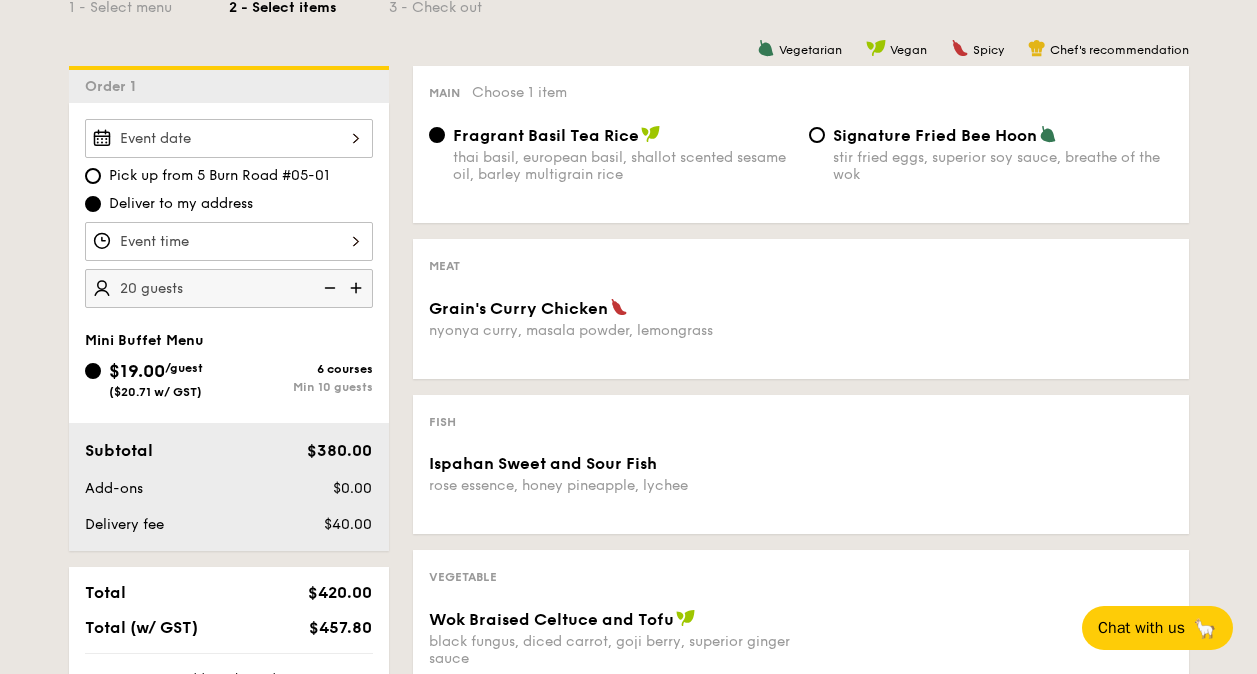 click on "Grain's Curry Chicken nyonya curry, masala powder, lemongrass" at bounding box center [229, 138] 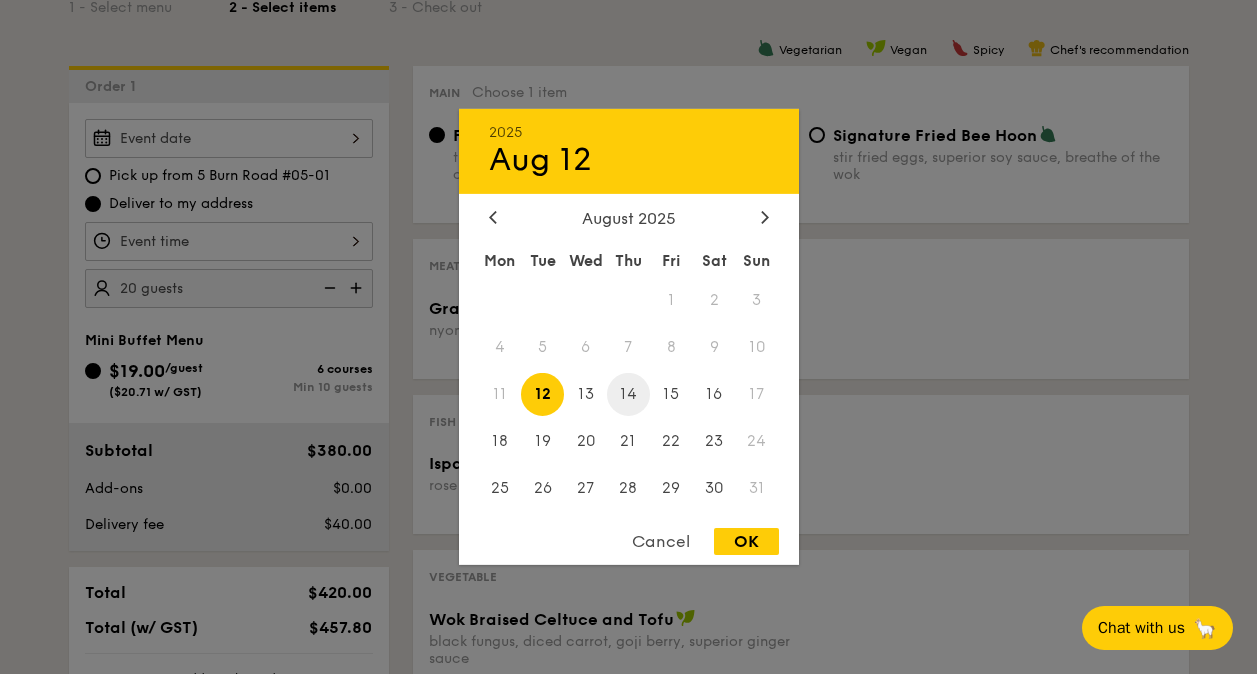 click on "14" at bounding box center (628, 394) 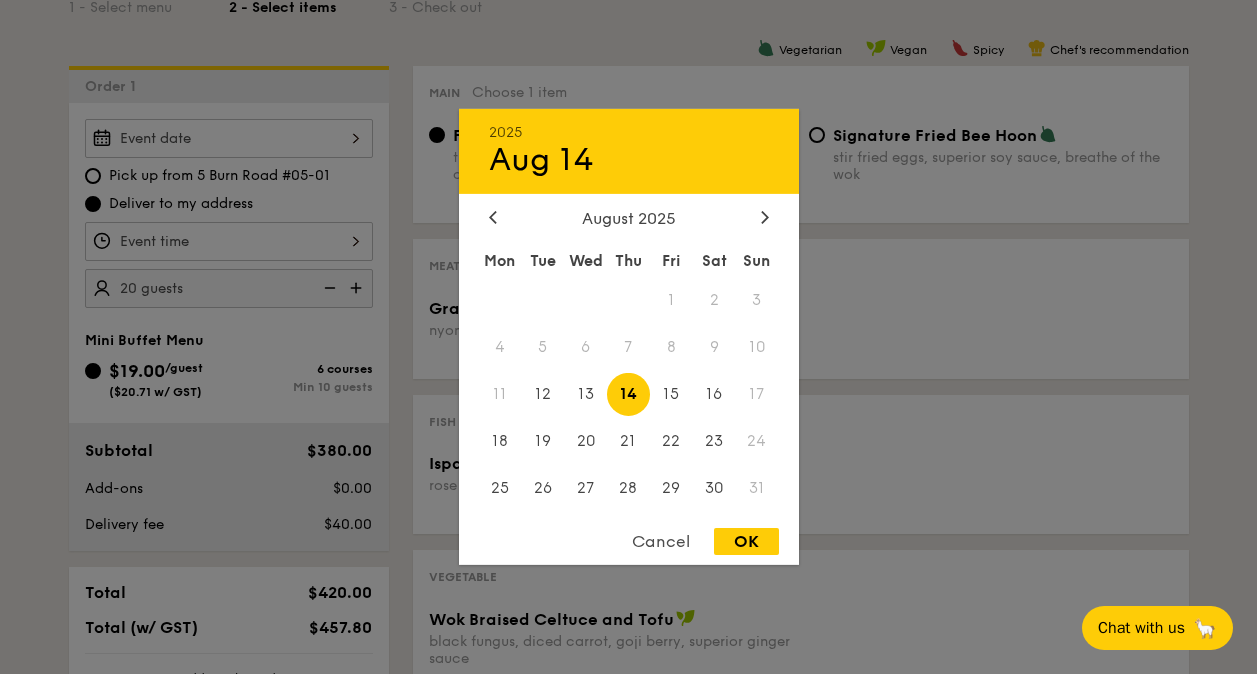 click on "OK" at bounding box center [746, 541] 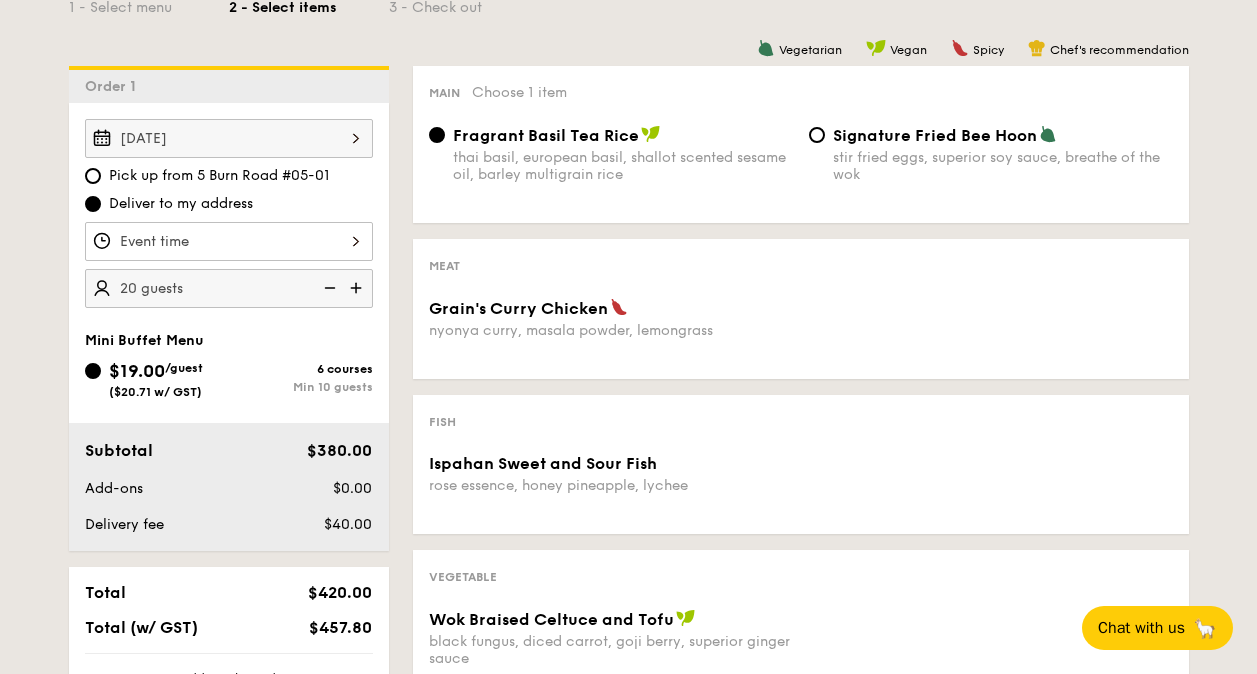 click on "Grain's Curry Chicken nyonya curry, masala powder, lemongrass" at bounding box center [229, 241] 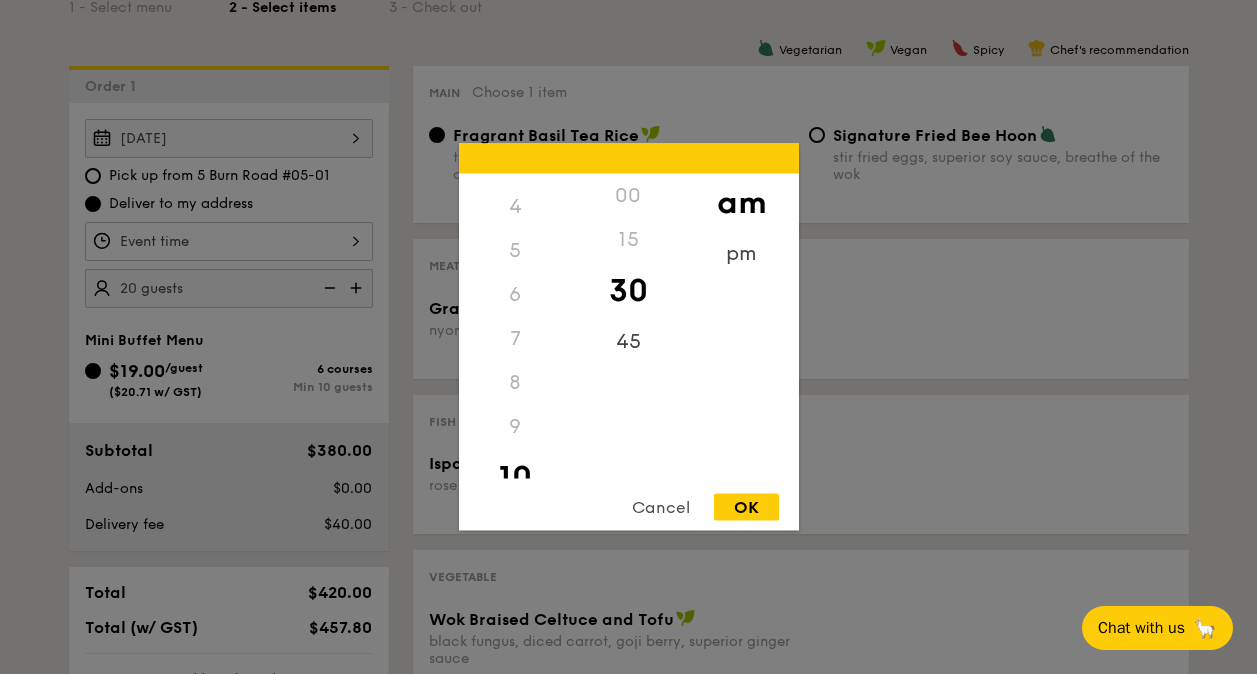scroll, scrollTop: 137, scrollLeft: 0, axis: vertical 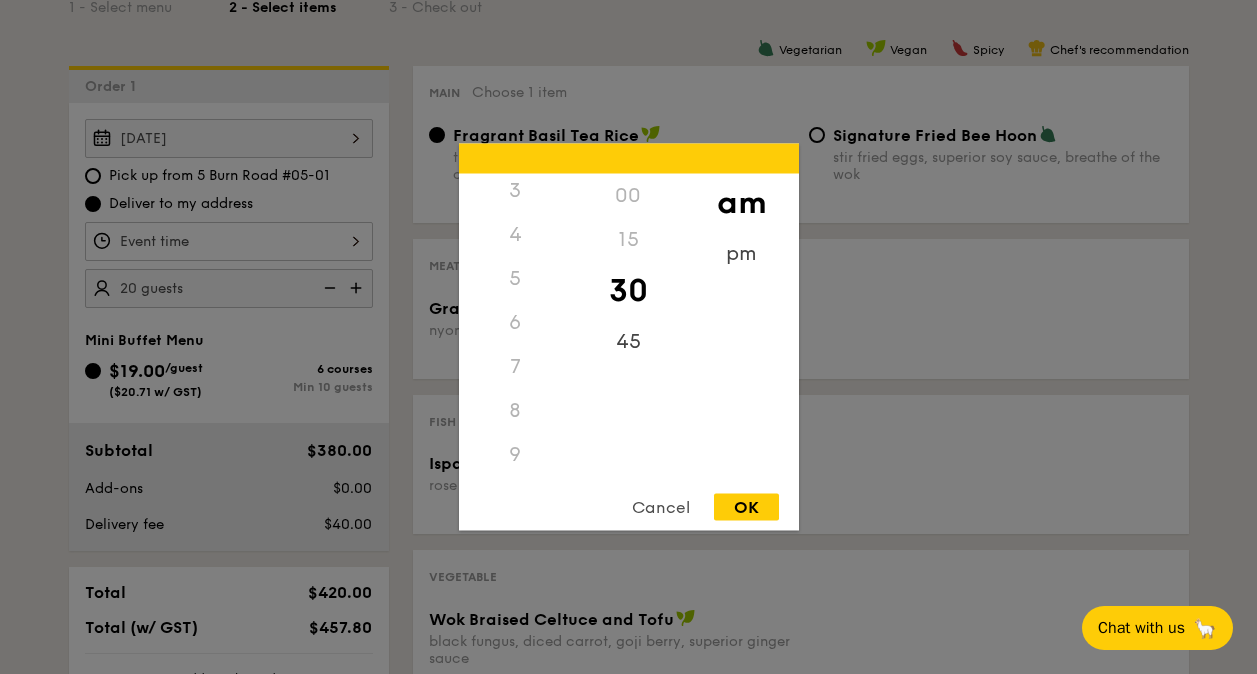 click on "4" at bounding box center [515, 235] 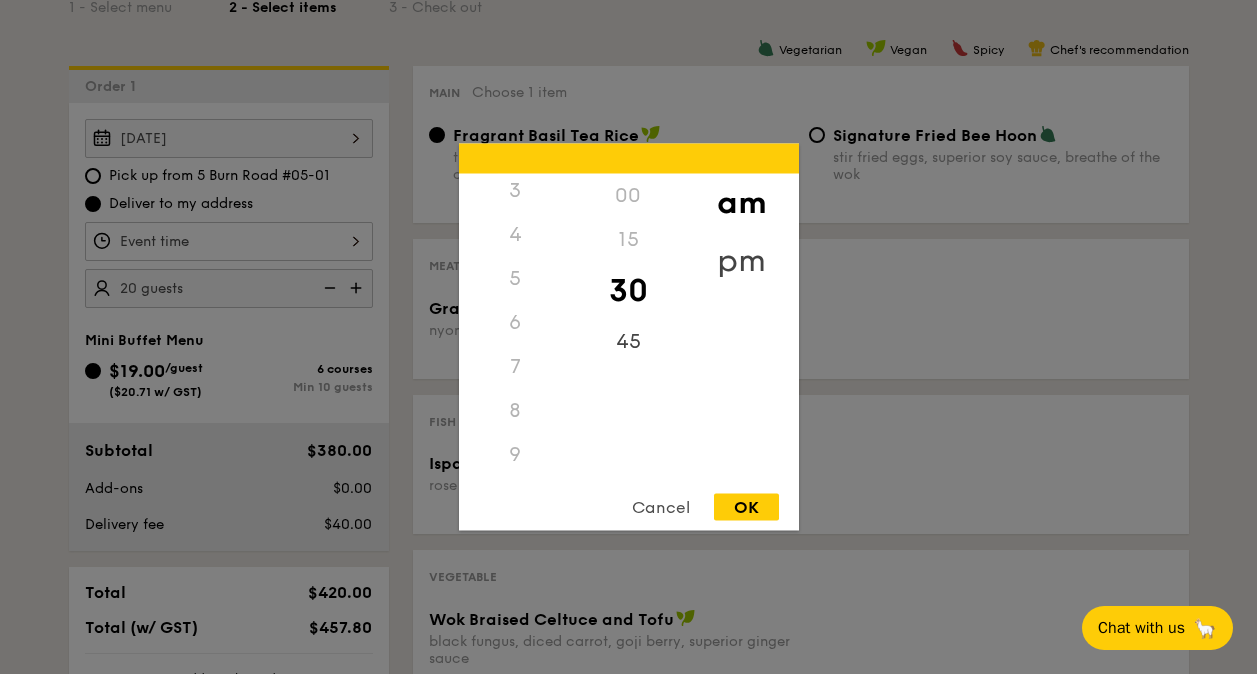 click on "pm" at bounding box center [741, 261] 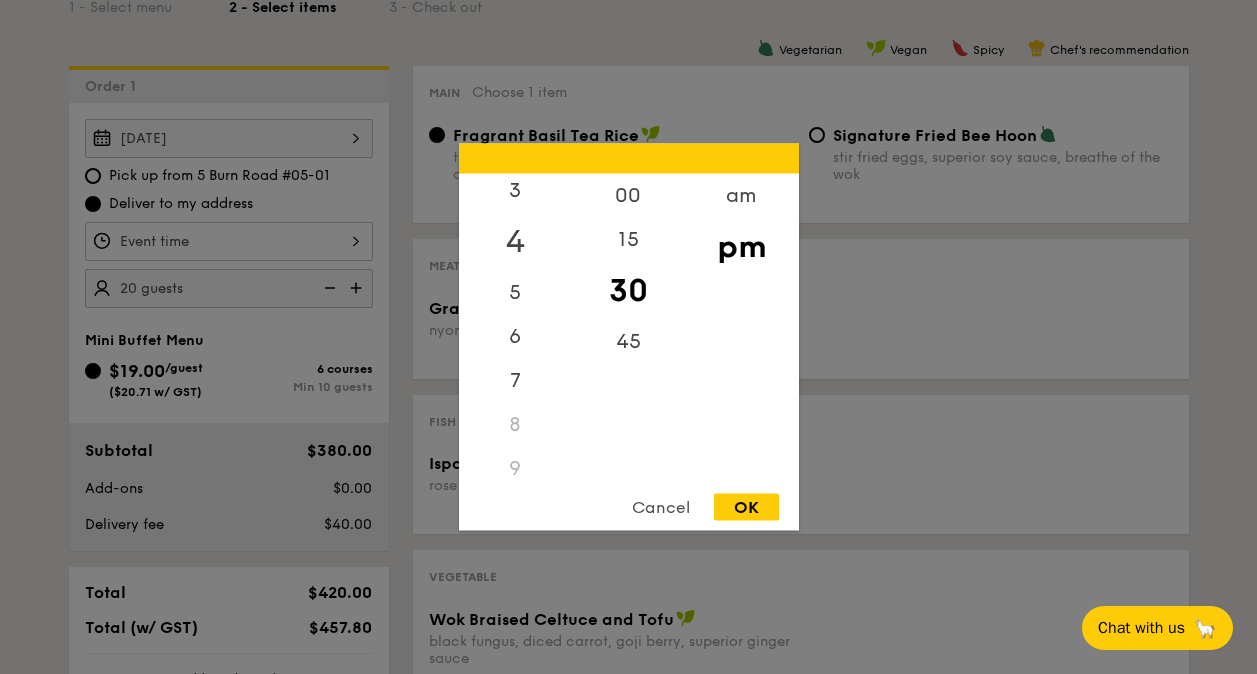 click on "4" at bounding box center (515, 242) 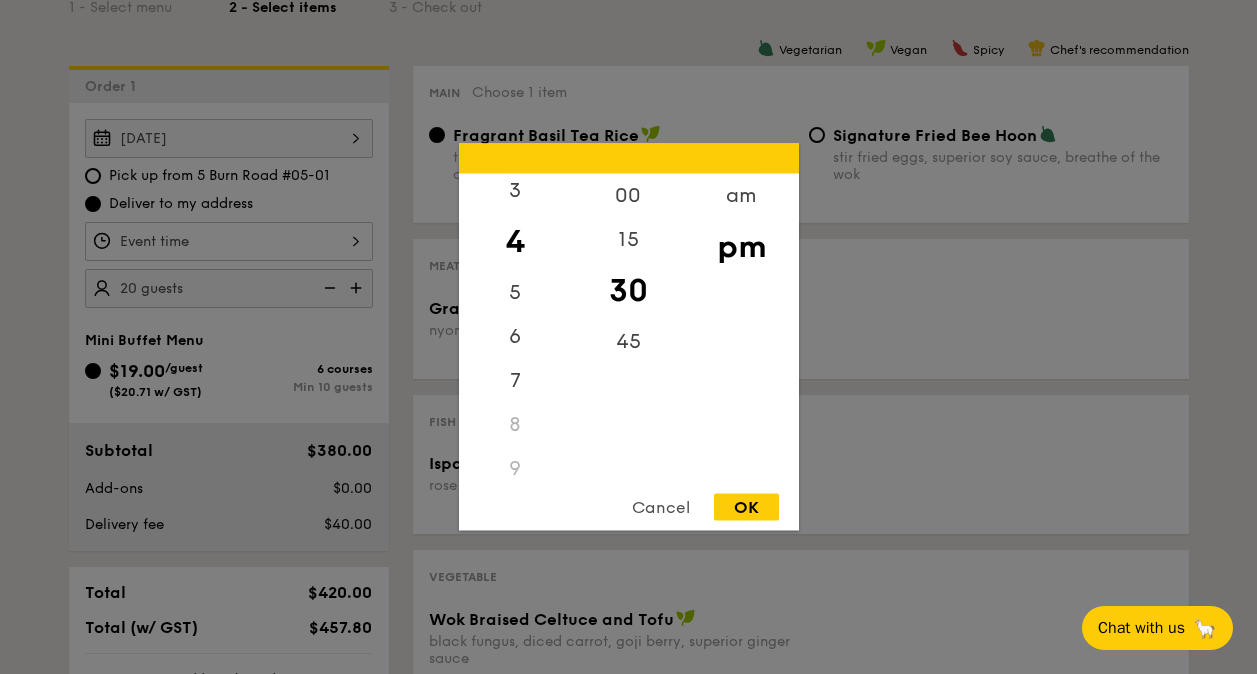 click on "OK" at bounding box center (746, 507) 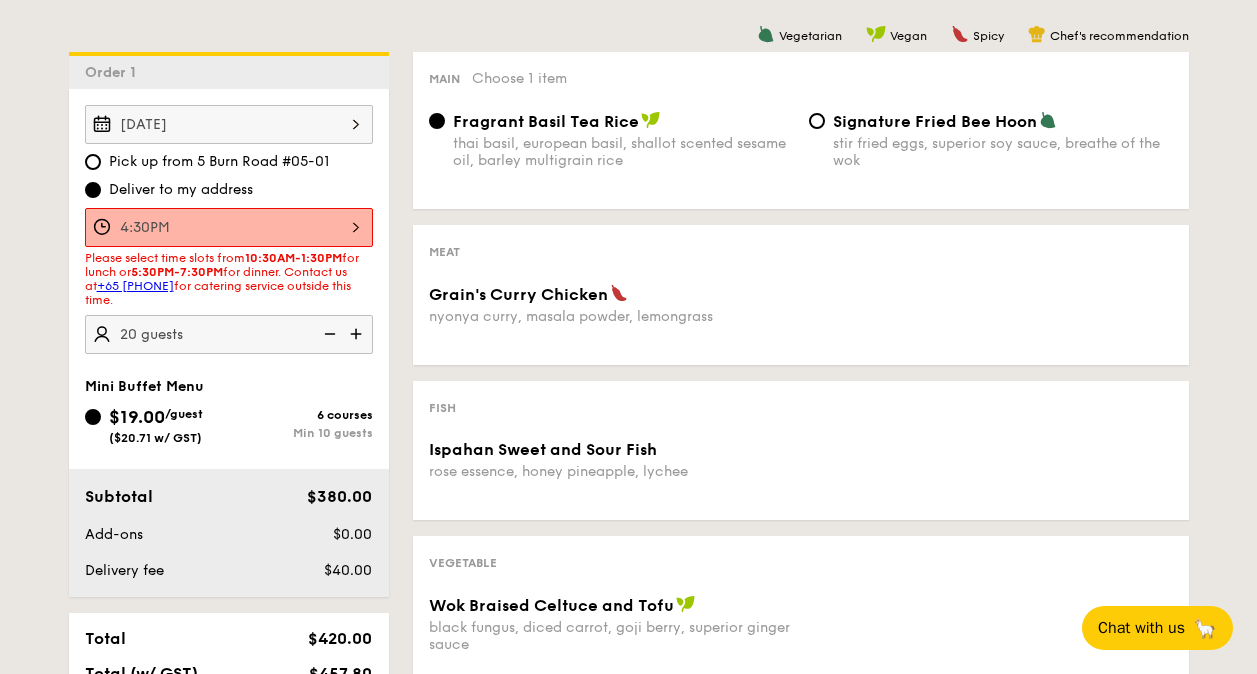 scroll, scrollTop: 598, scrollLeft: 0, axis: vertical 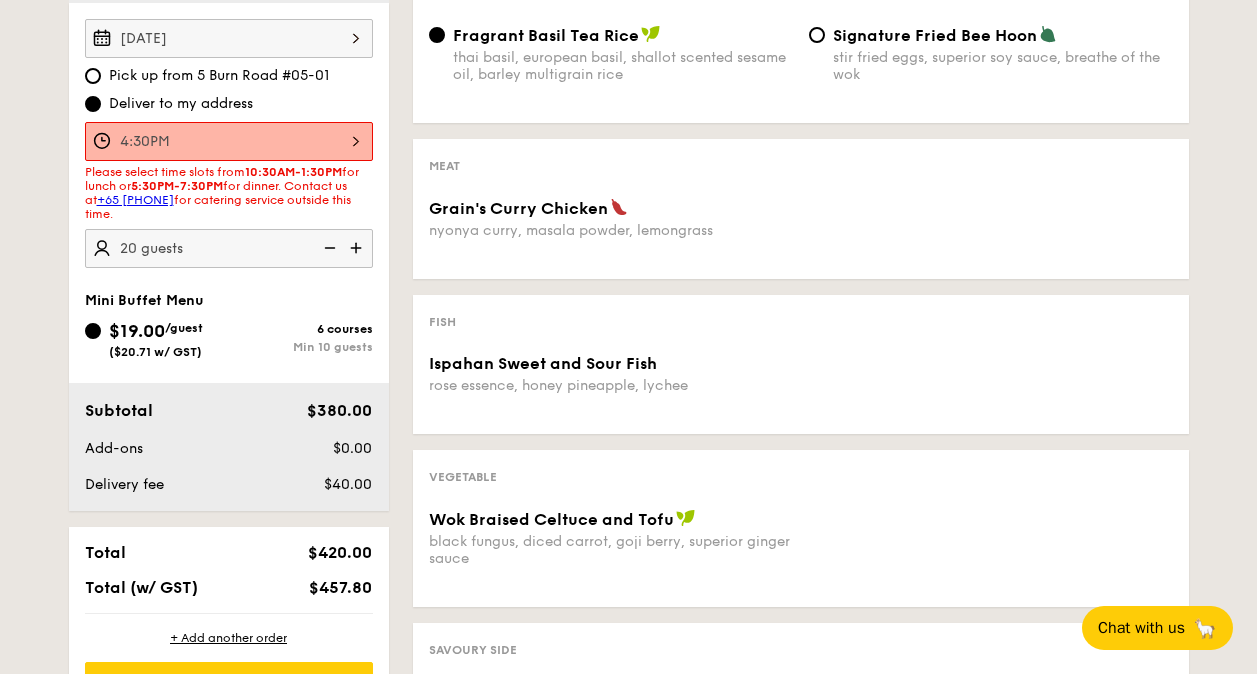 drag, startPoint x: 324, startPoint y: 483, endPoint x: 380, endPoint y: 483, distance: 56 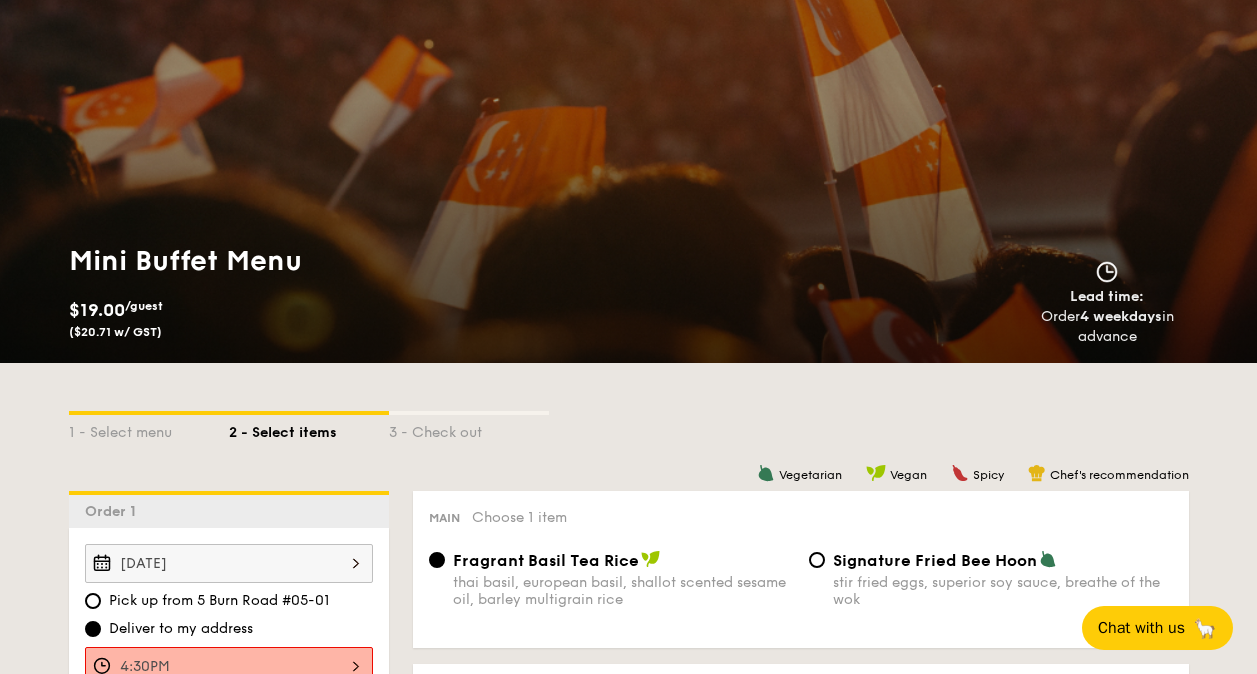 scroll, scrollTop: 0, scrollLeft: 0, axis: both 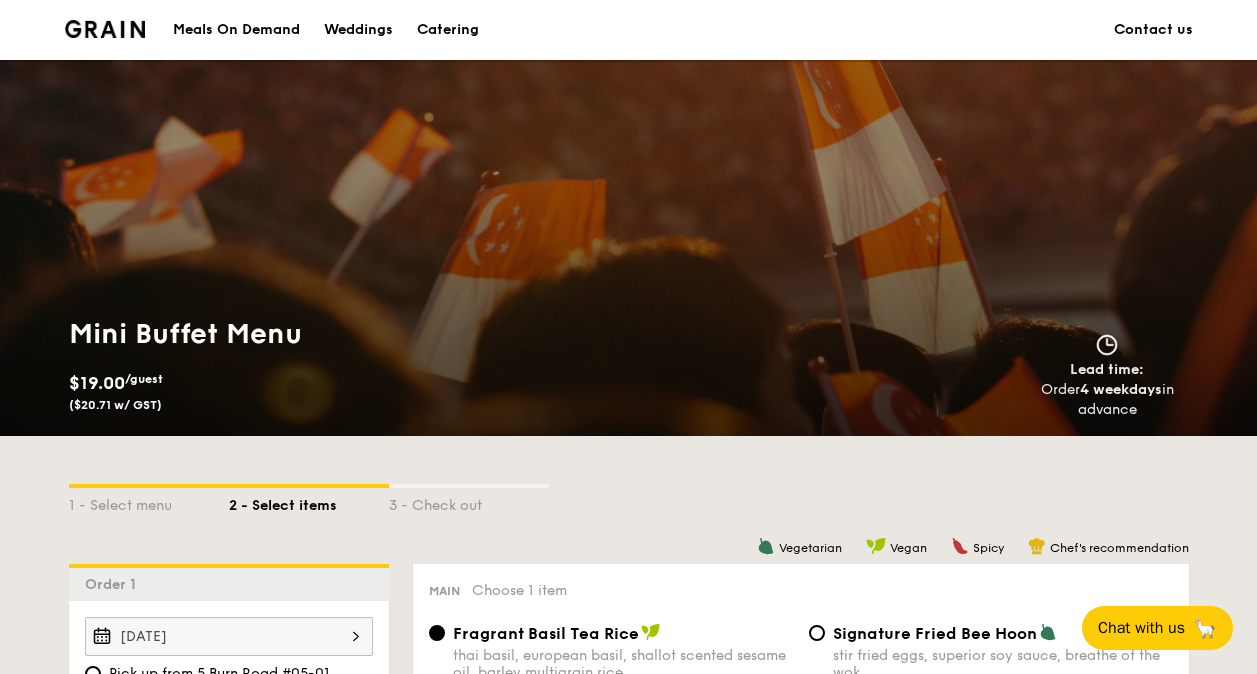 click on "Catering" at bounding box center [448, 30] 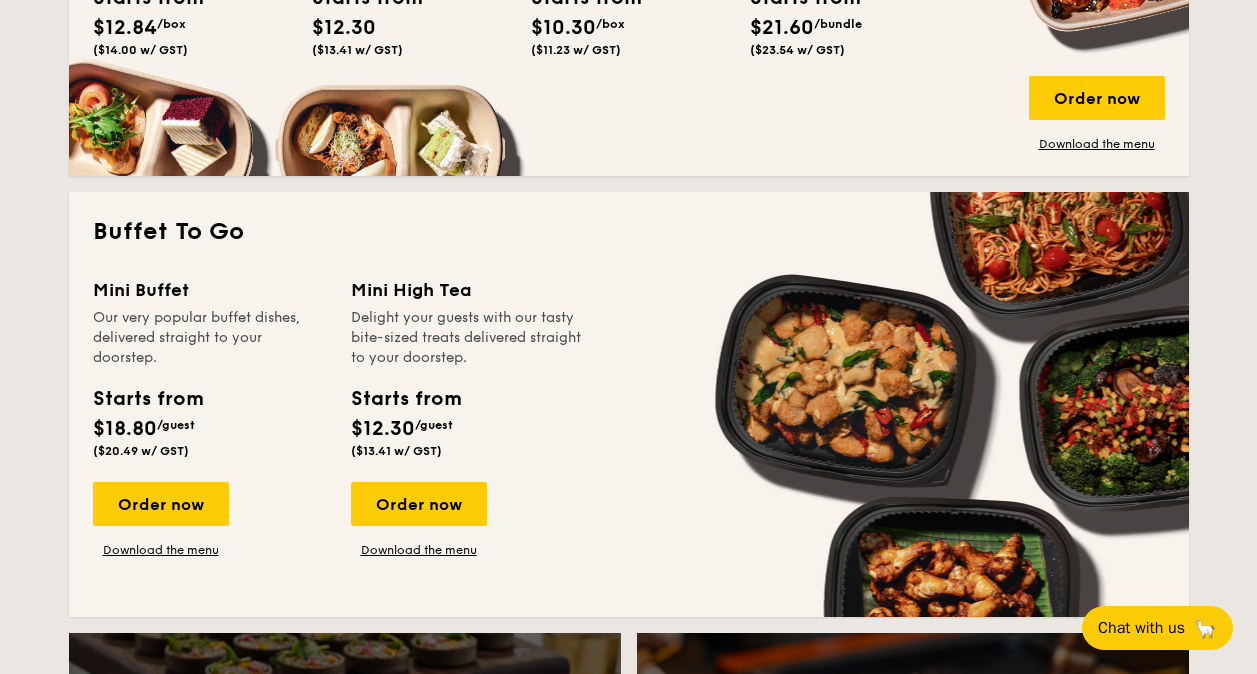 scroll, scrollTop: 1600, scrollLeft: 0, axis: vertical 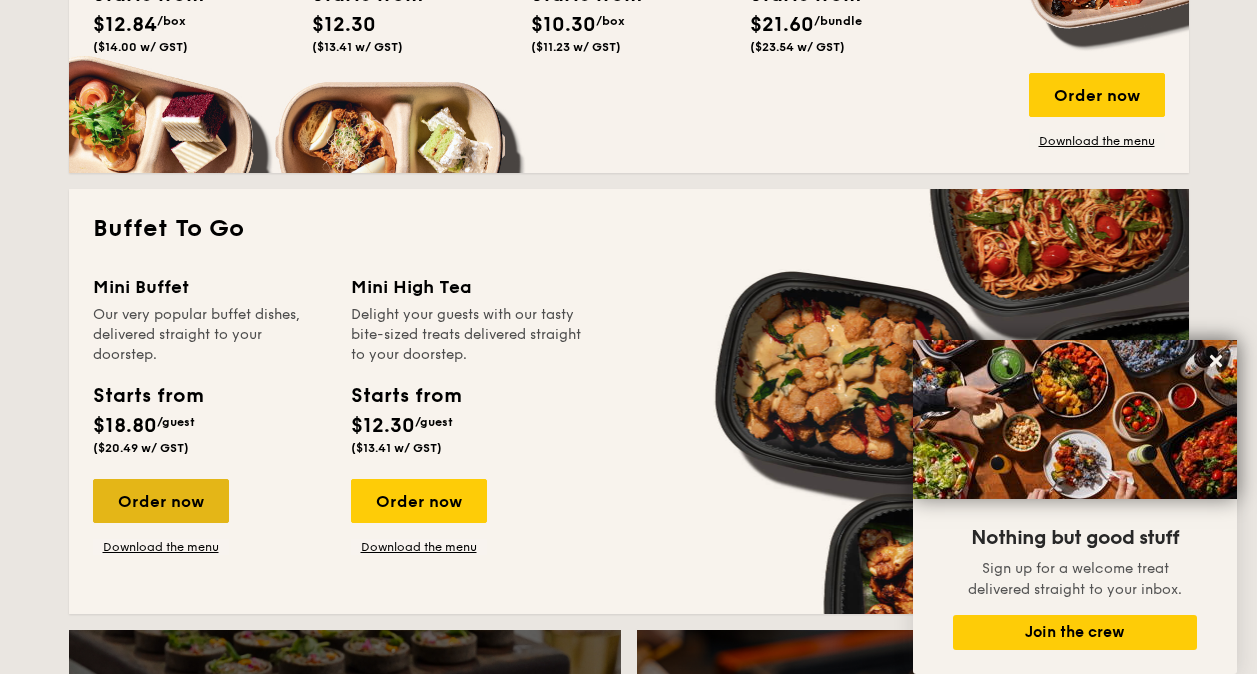 click on "Order now" at bounding box center (161, 501) 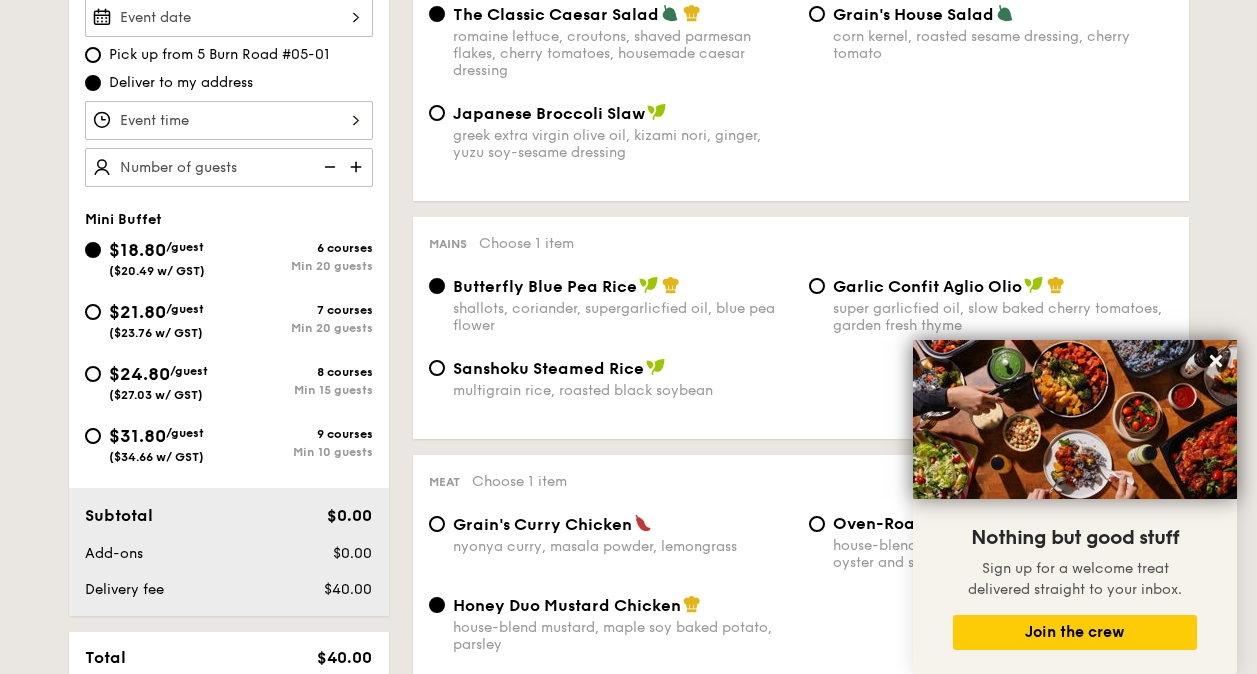 scroll, scrollTop: 644, scrollLeft: 0, axis: vertical 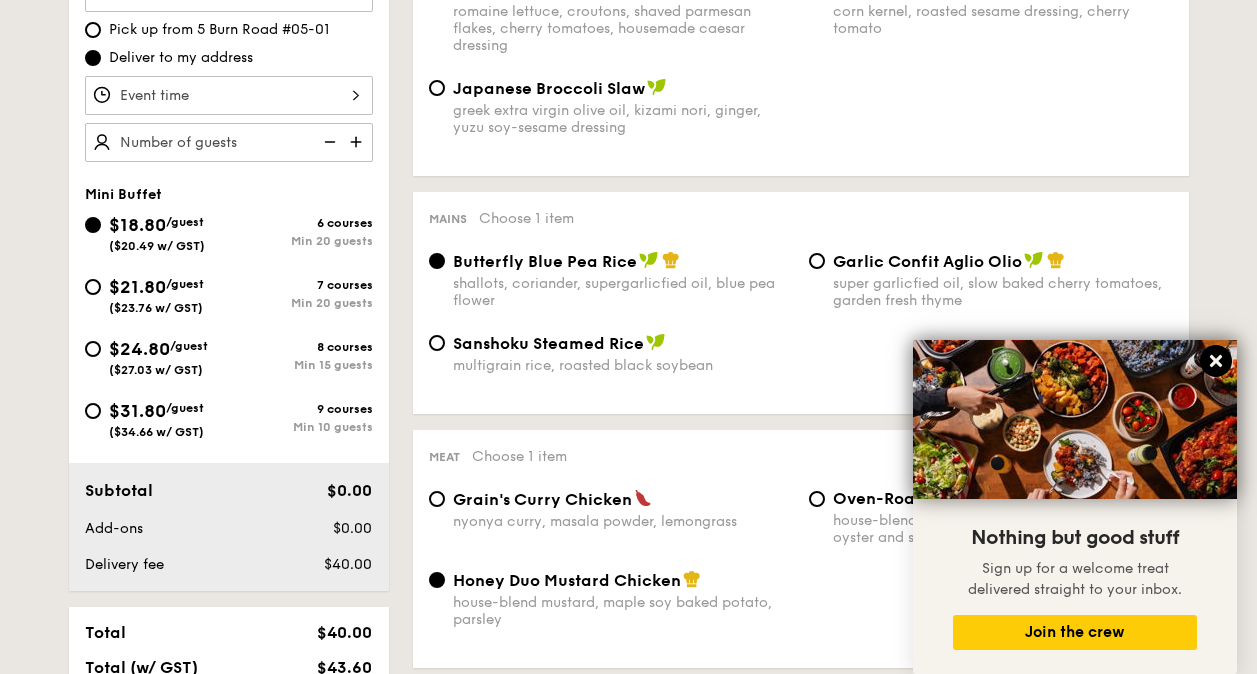 click 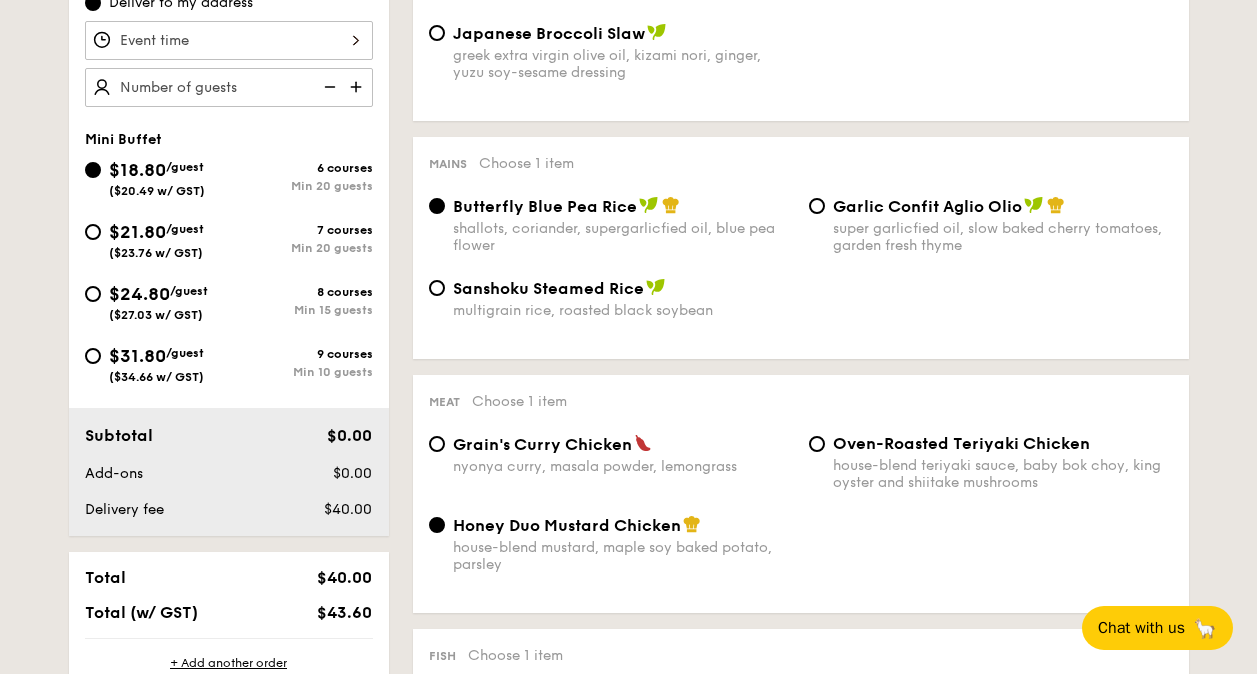 scroll, scrollTop: 744, scrollLeft: 0, axis: vertical 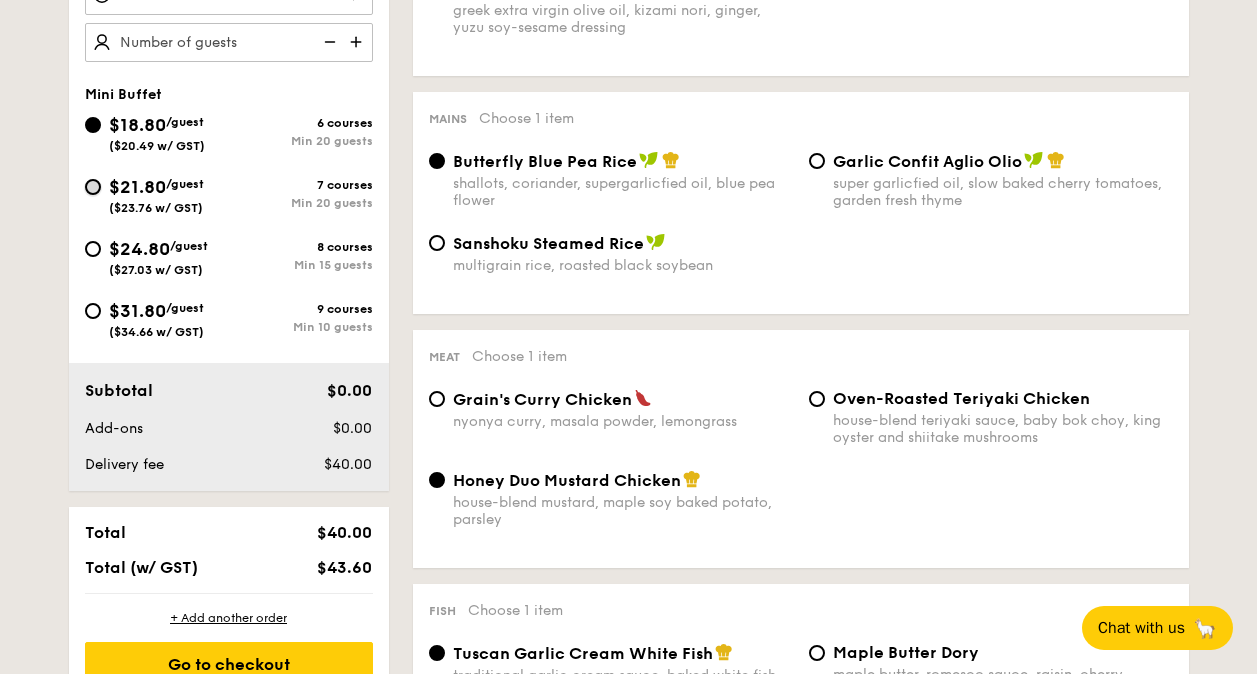 click on "$21.80
/guest
($23.76 w/ GST)
7 courses
Min 20 guests" at bounding box center (93, 187) 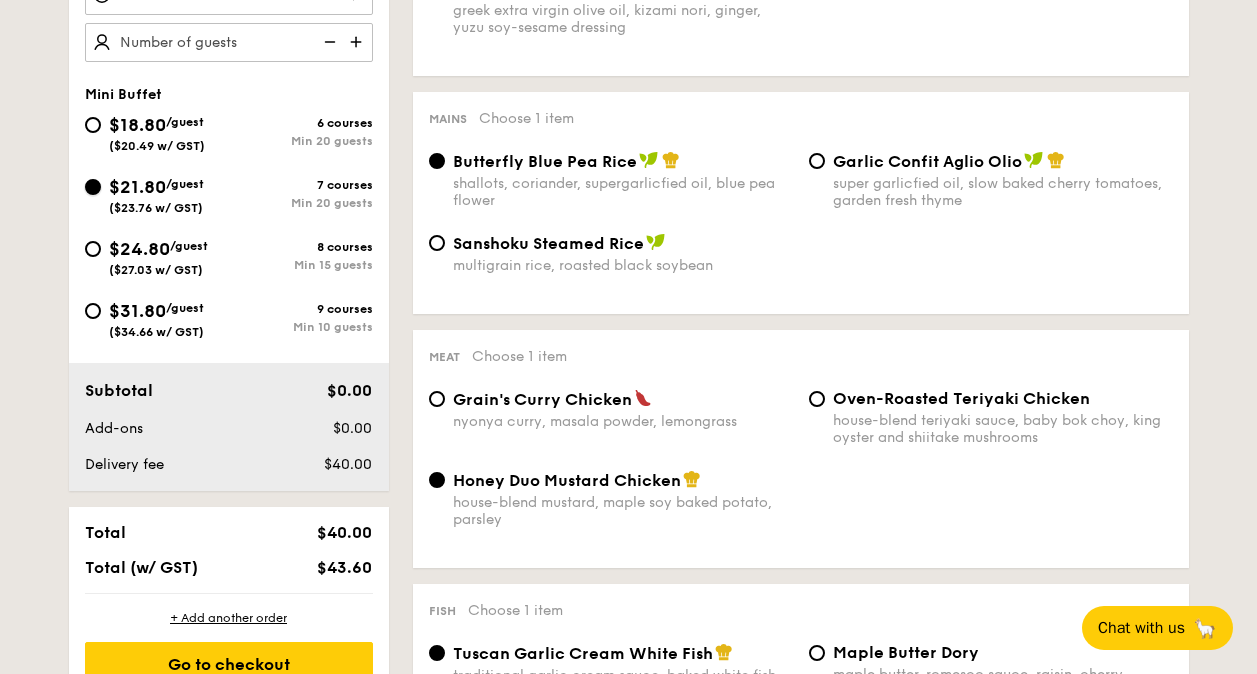 radio on "true" 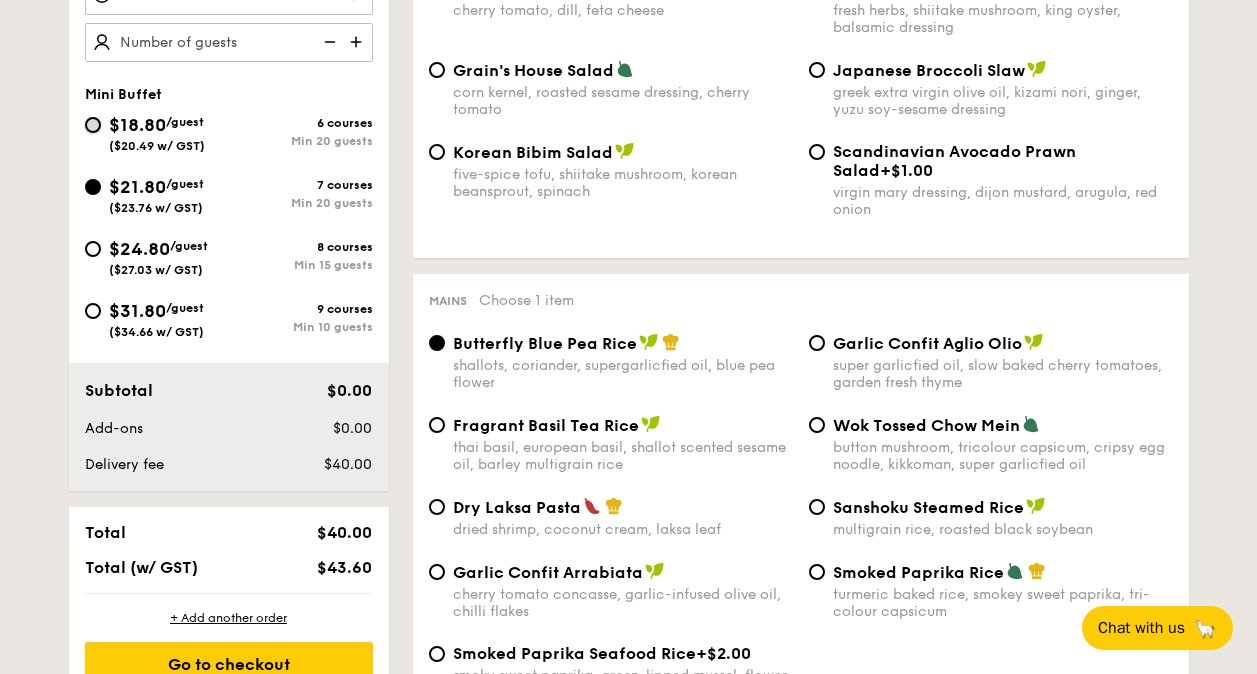 click on "$18.80
/guest
($20.49 w/ GST)
6 courses
Min 20 guests" at bounding box center (93, 125) 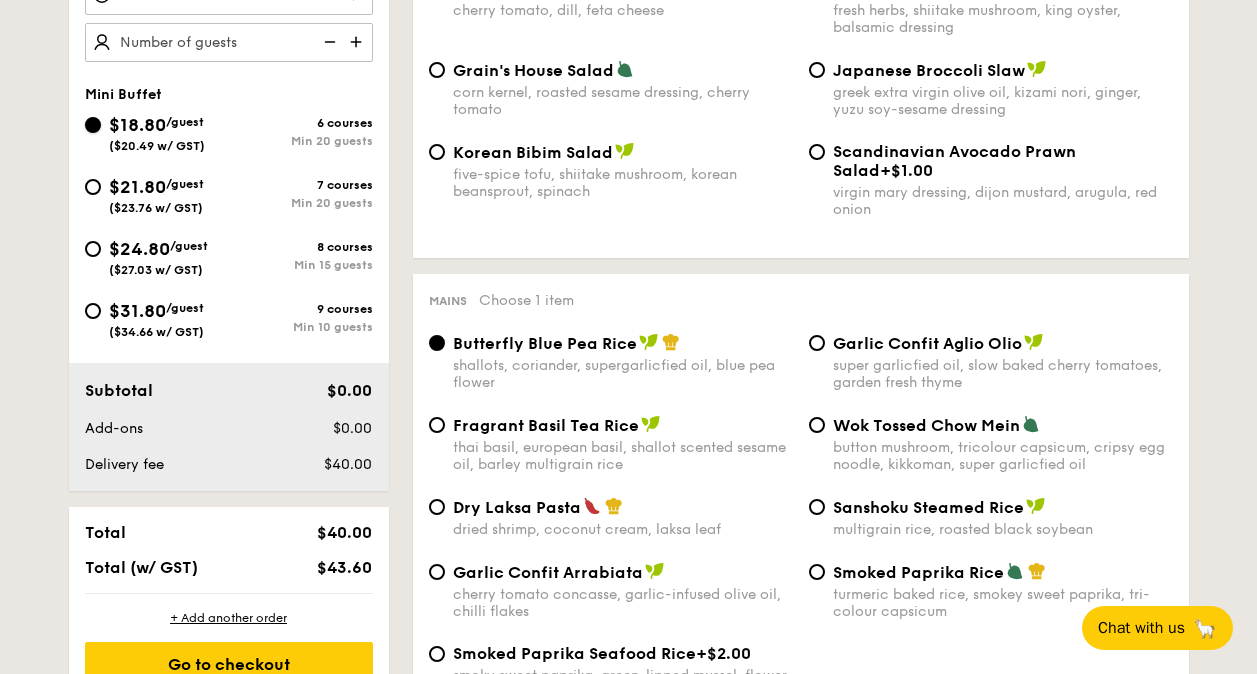 radio on "true" 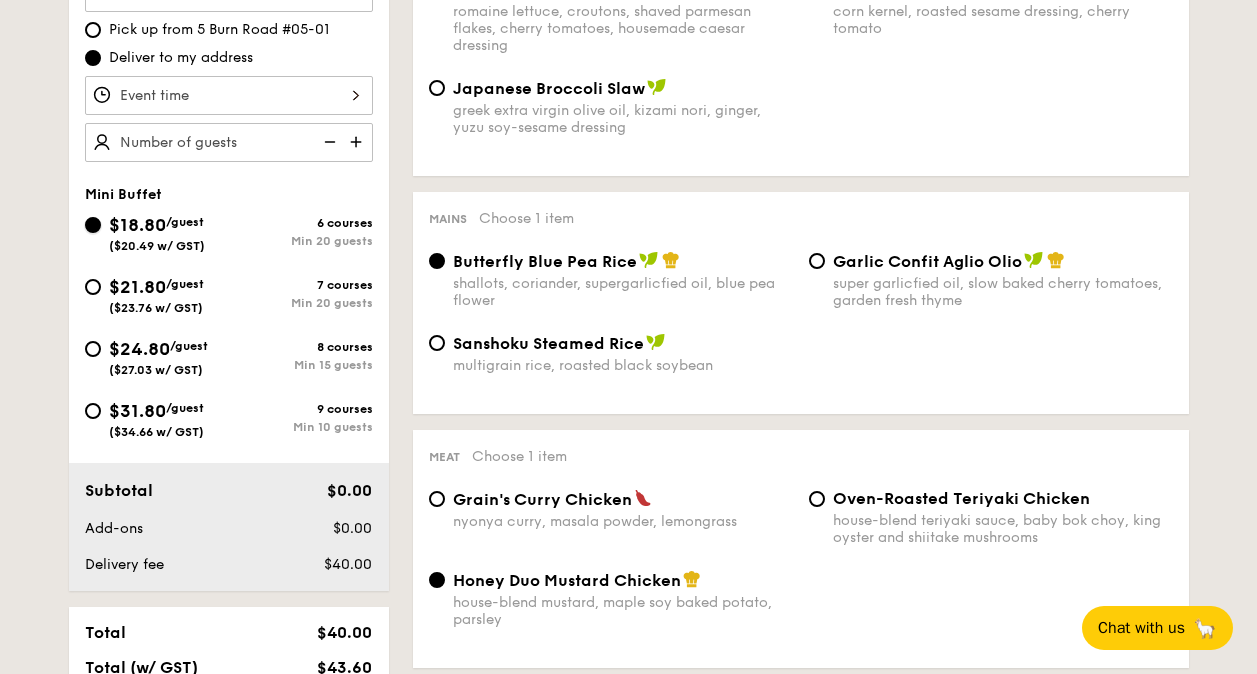 scroll, scrollTop: 744, scrollLeft: 0, axis: vertical 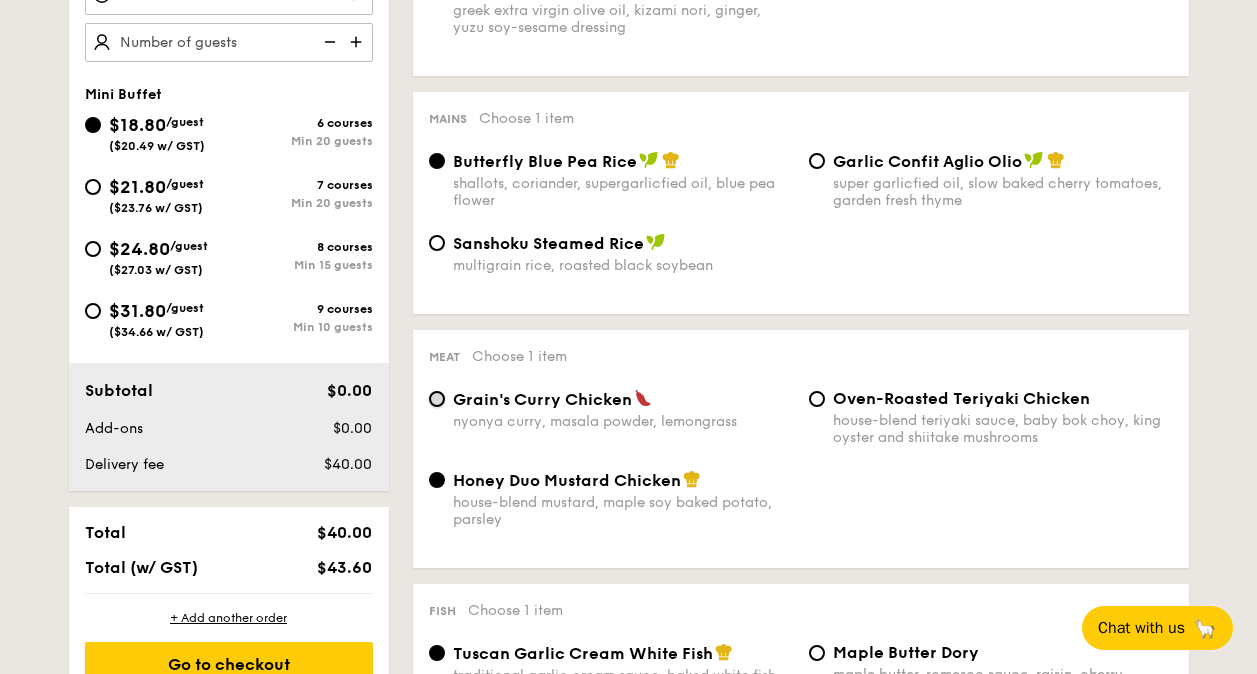 click on "Grain's Curry Chicken nyonya curry, masala powder, lemongrass" at bounding box center [437, 399] 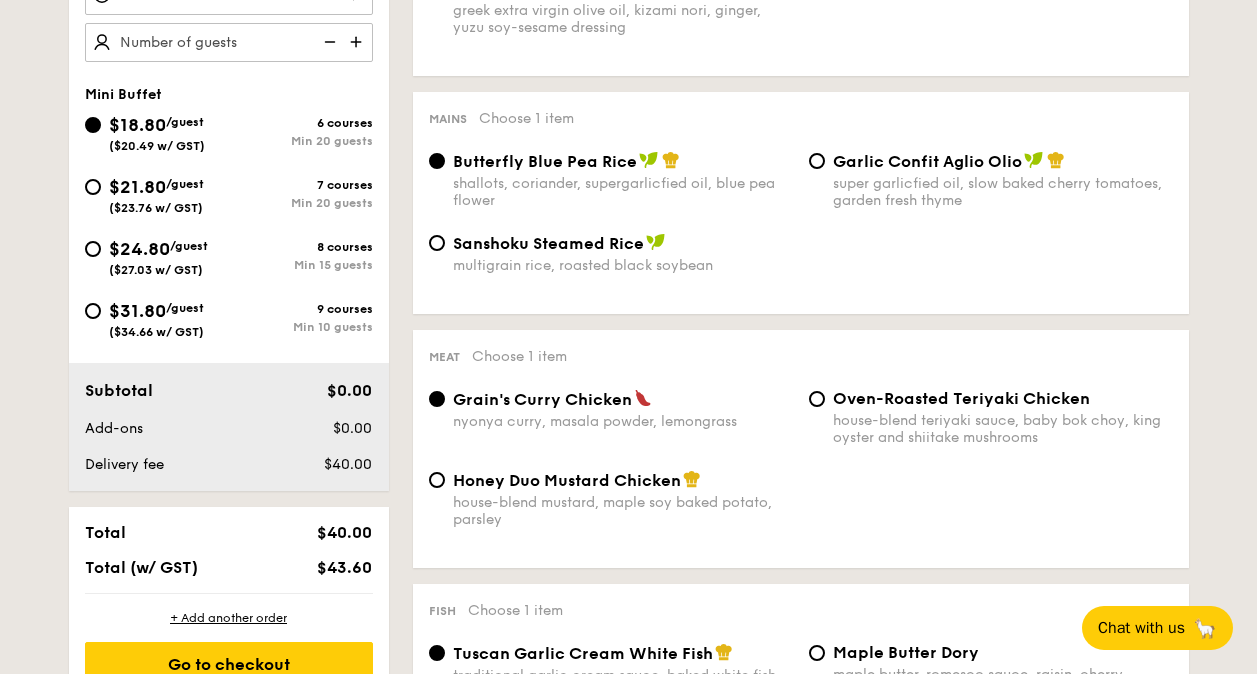 click on "Honey Duo Mustard Chicken" at bounding box center [567, 480] 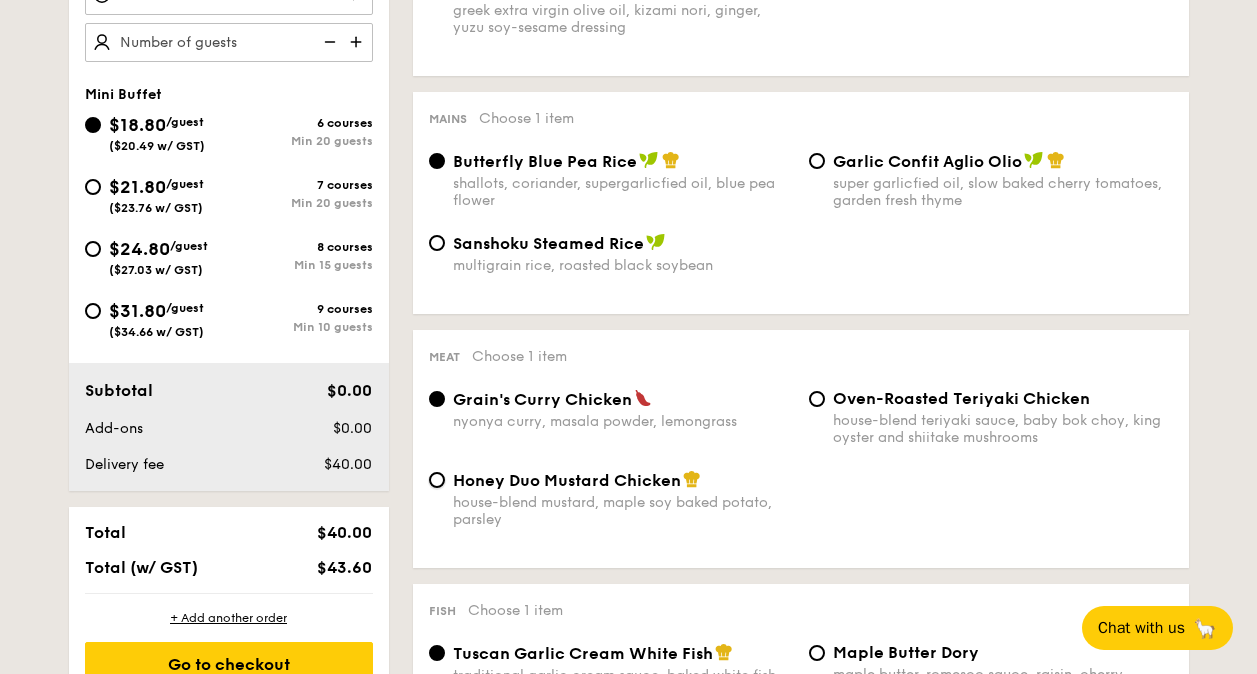click on "Honey Duo Mustard Chicken house-blend mustard, maple soy baked potato, parsley" at bounding box center (437, 480) 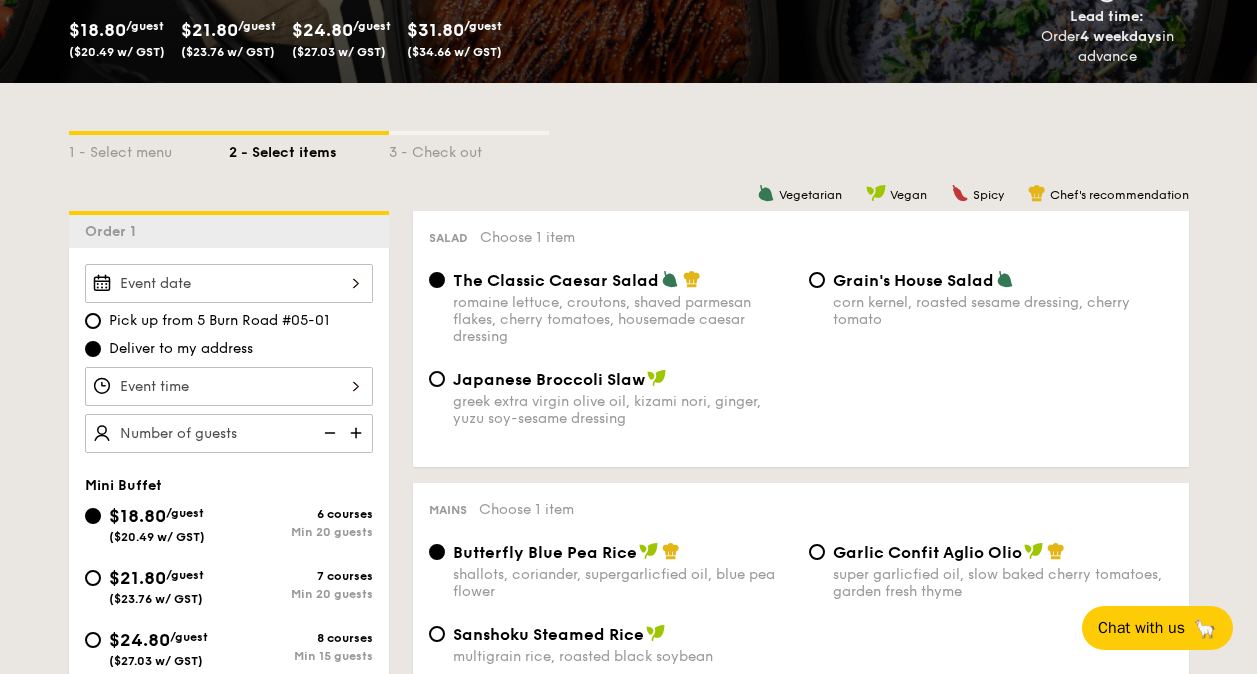 scroll, scrollTop: 344, scrollLeft: 0, axis: vertical 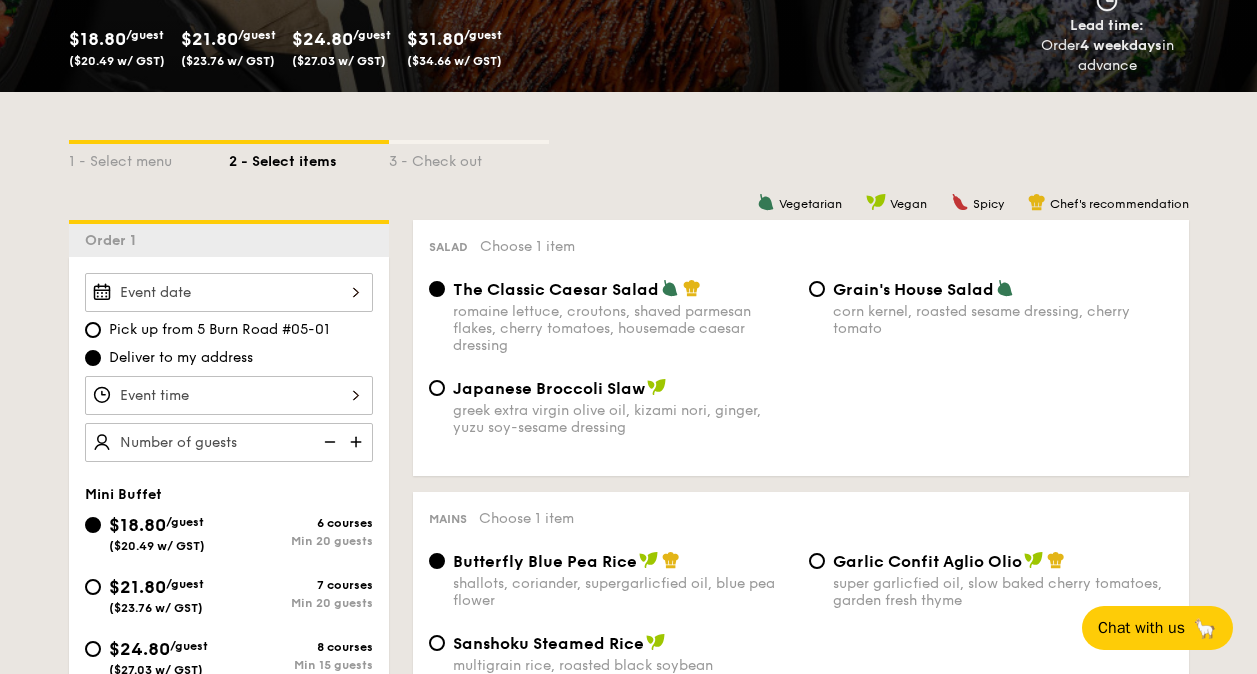click on "Smoked Mesquite Whole Chicken brined in our in-house blend of herbs and spices, and seasoned with mesquite for a distinctive sweetness and aroma
serves 10 guests
$44.95
/item
($49.00 w/ GST)
0" at bounding box center [229, 292] 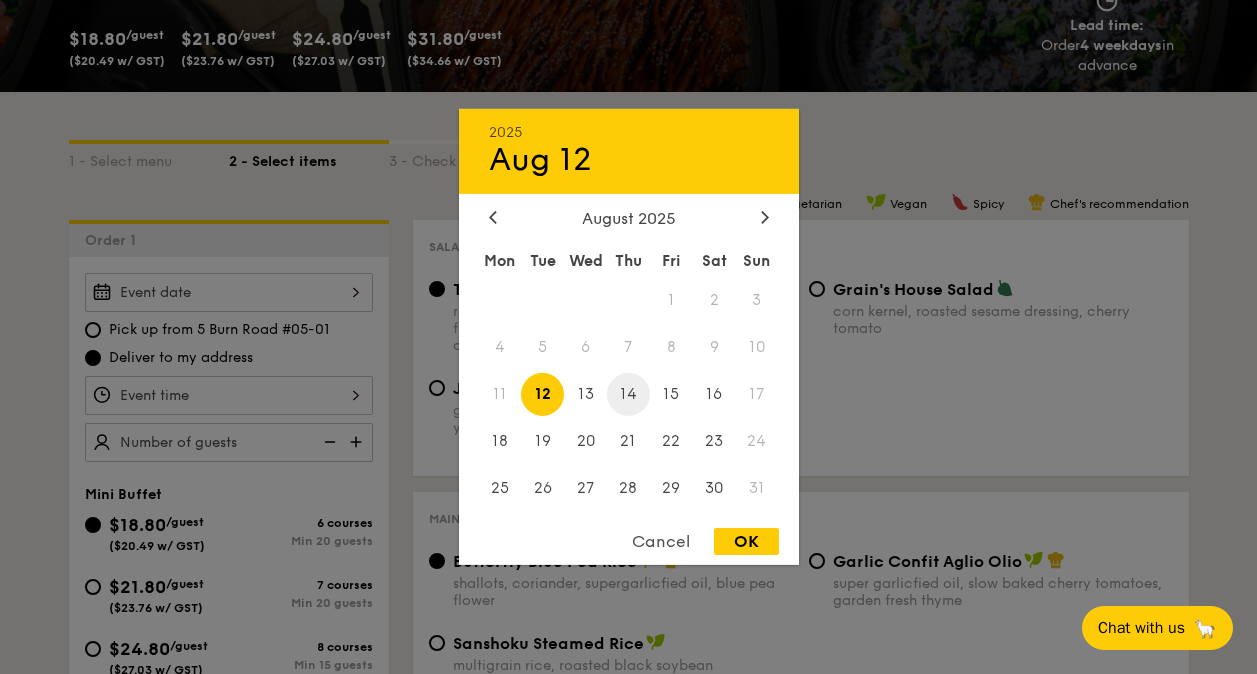 click on "14" at bounding box center (628, 394) 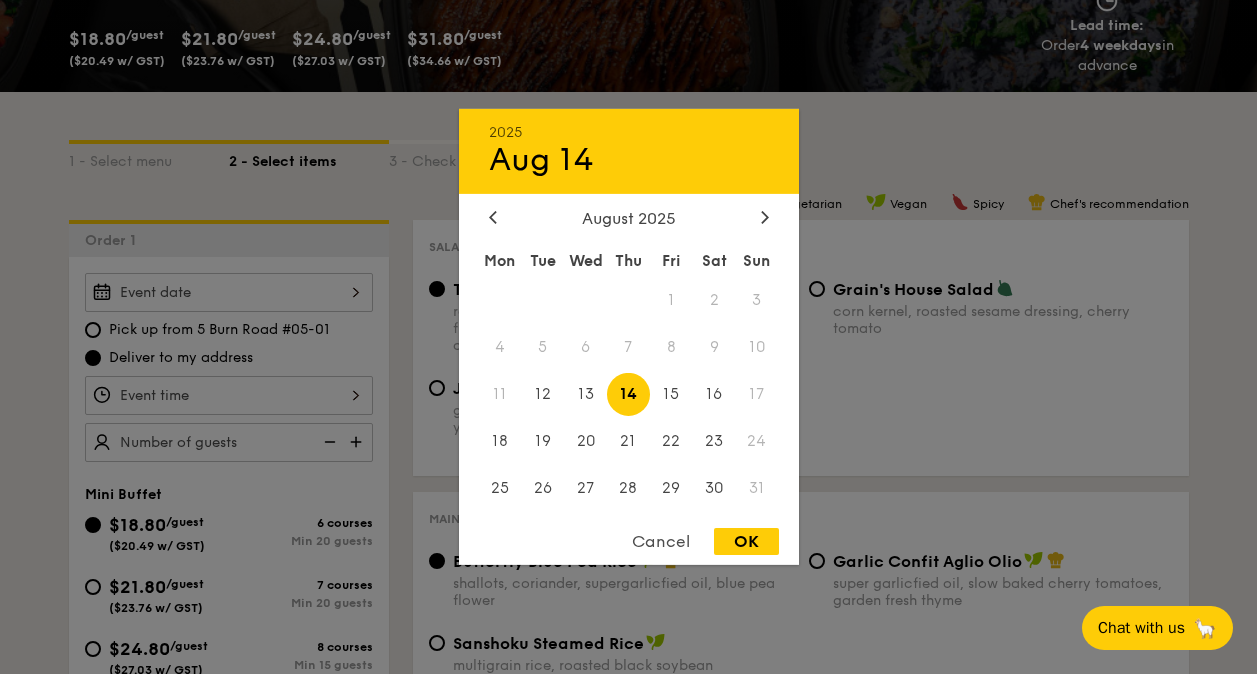 click on "OK" at bounding box center [746, 541] 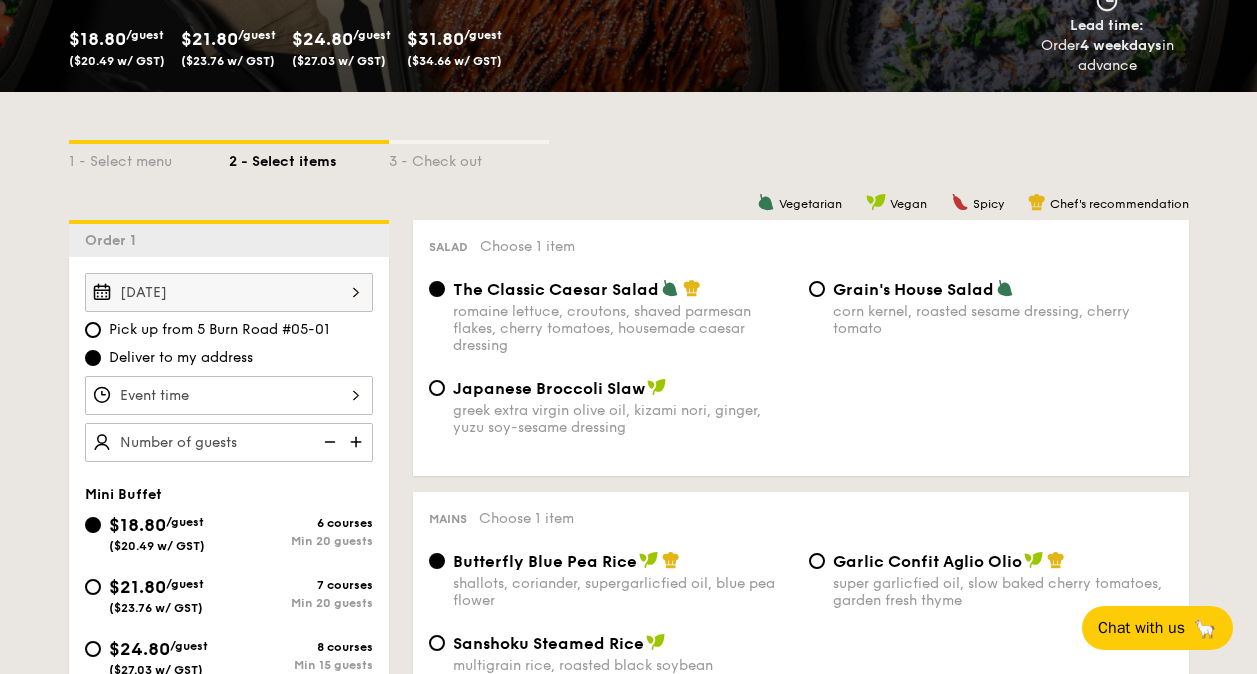 click on "Smoked Mesquite Whole Chicken brined in our in-house blend of herbs and spices, and seasoned with mesquite for a distinctive sweetness and aroma
serves 10 guests
$44.95
/item
($49.00 w/ GST)
0" at bounding box center (229, 395) 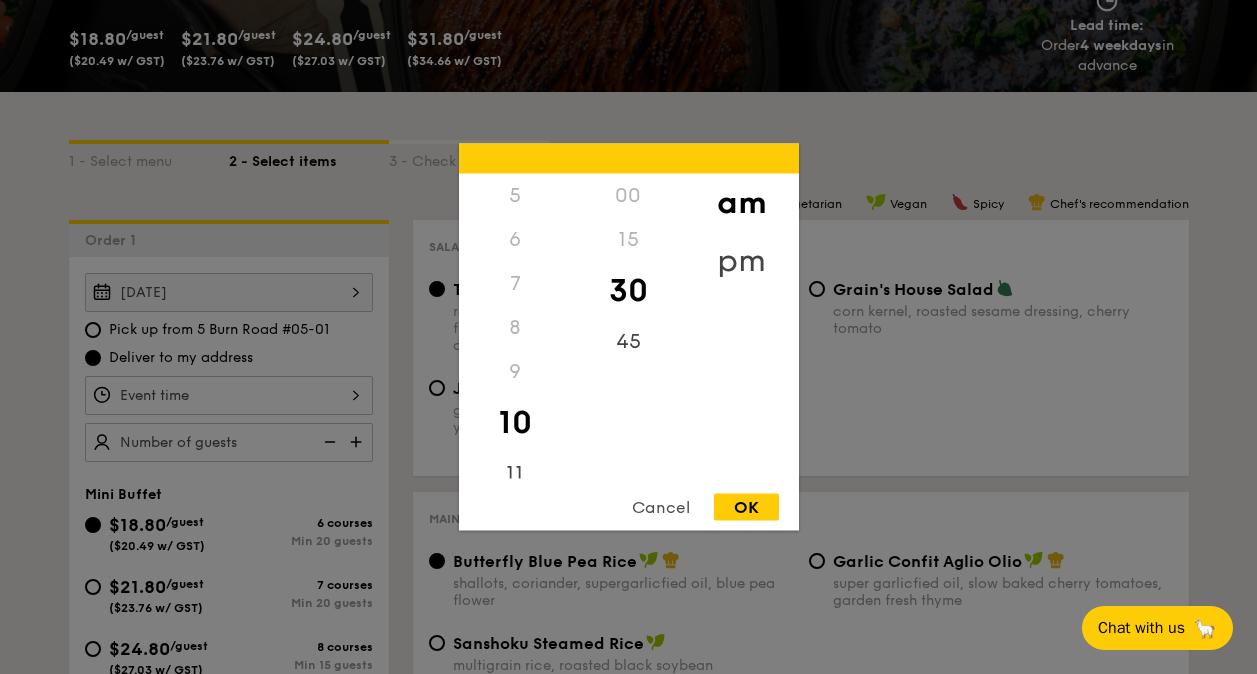 click on "pm" at bounding box center (741, 261) 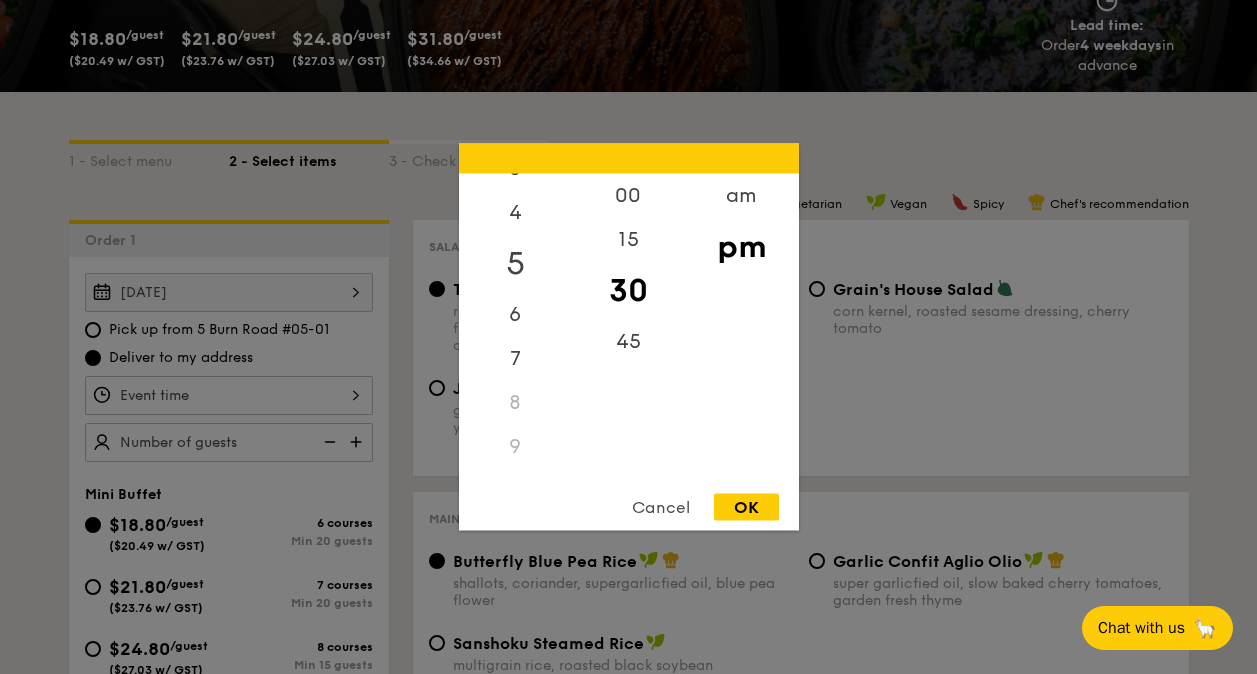 scroll, scrollTop: 120, scrollLeft: 0, axis: vertical 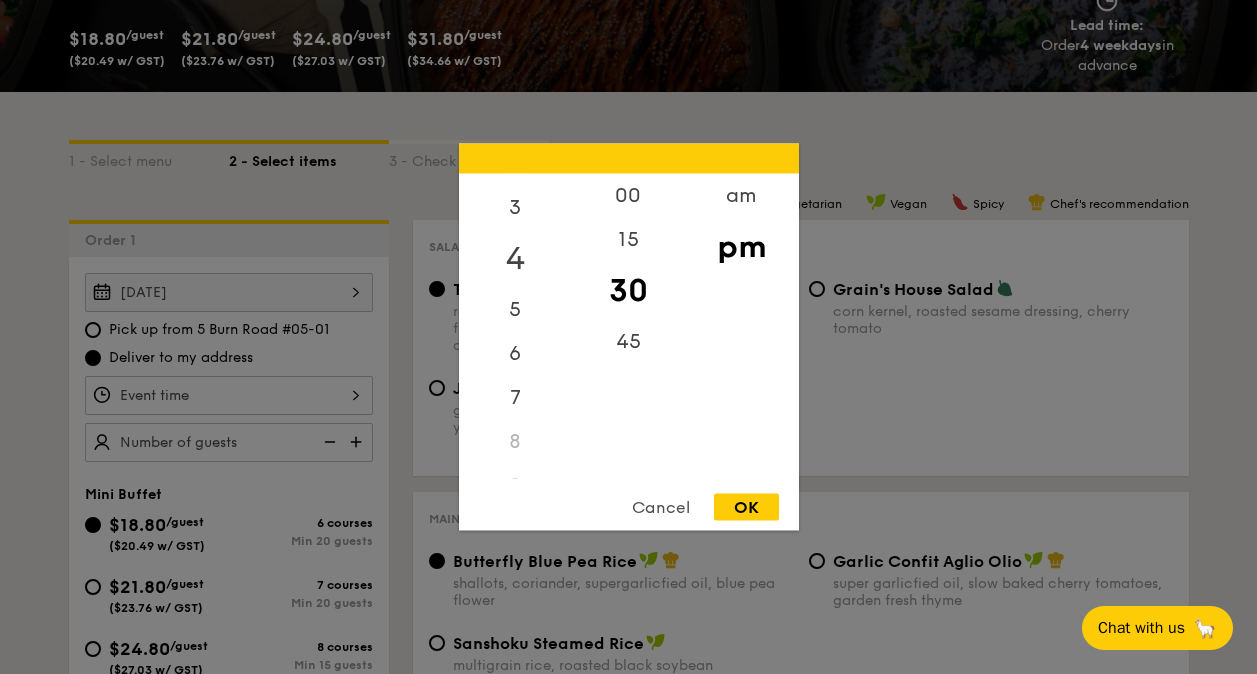 click on "4" at bounding box center (515, 259) 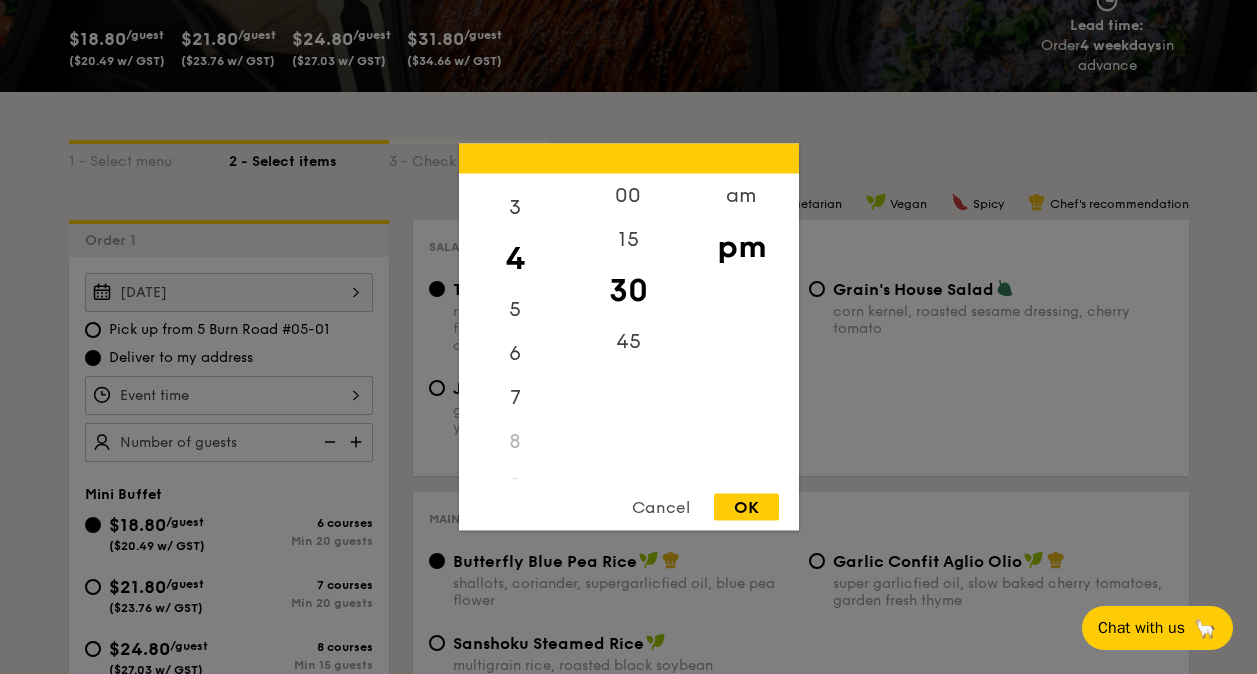 click on "OK" at bounding box center [746, 507] 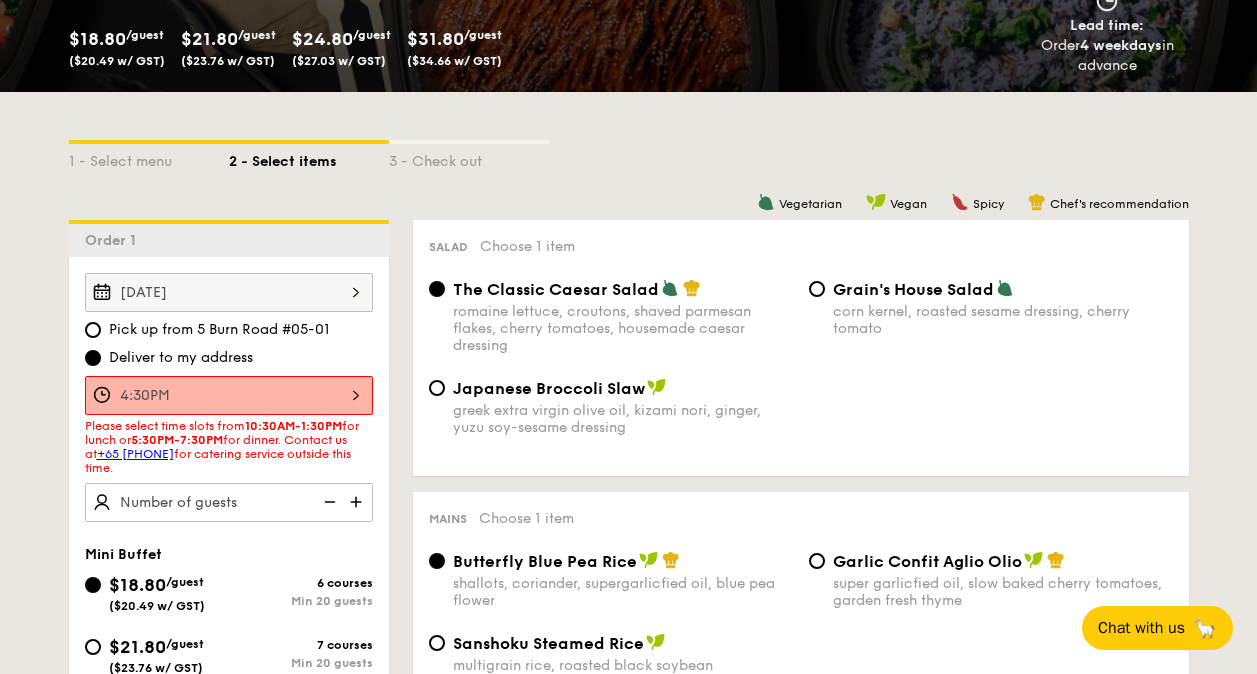click at bounding box center (358, 502) 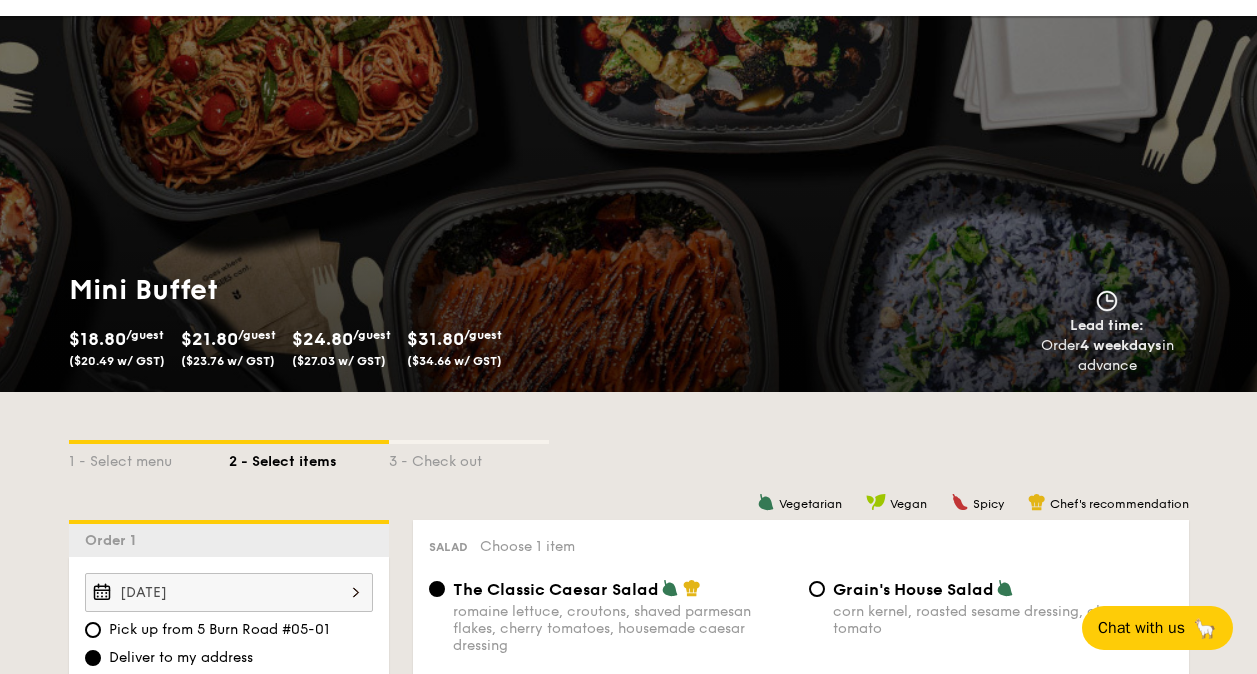 scroll, scrollTop: 244, scrollLeft: 0, axis: vertical 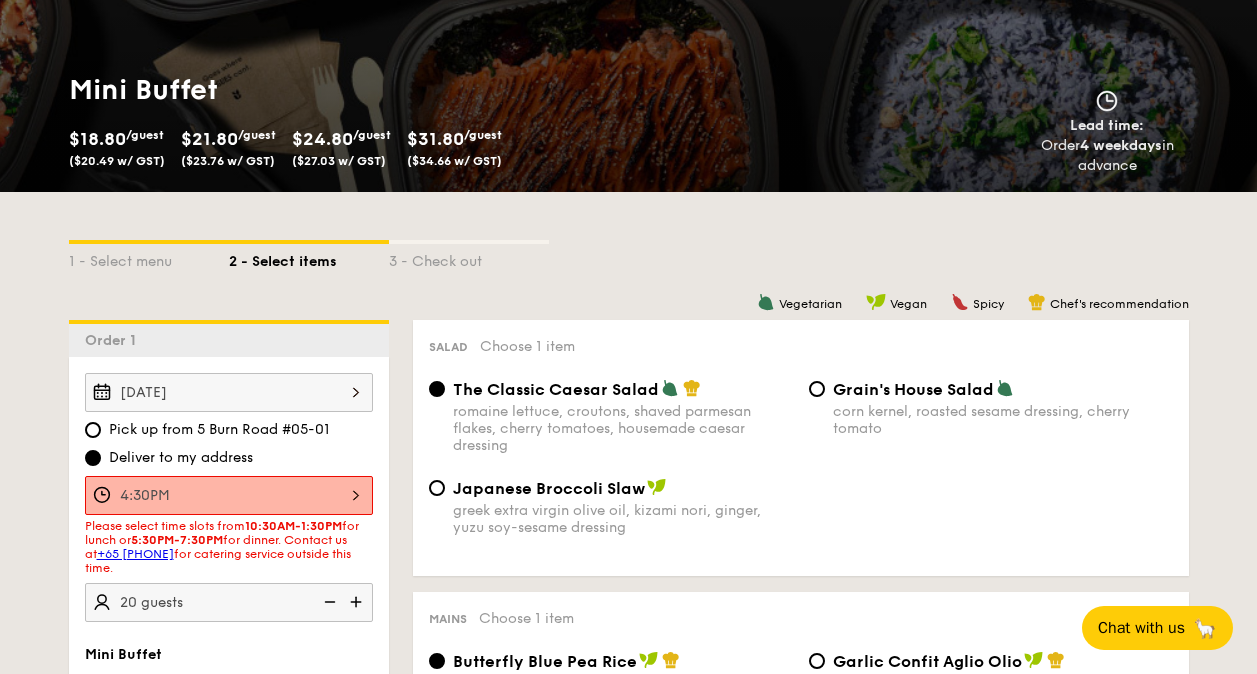 click on "1 - Select menu
2 - Select items
3 - Check out" at bounding box center (629, 256) 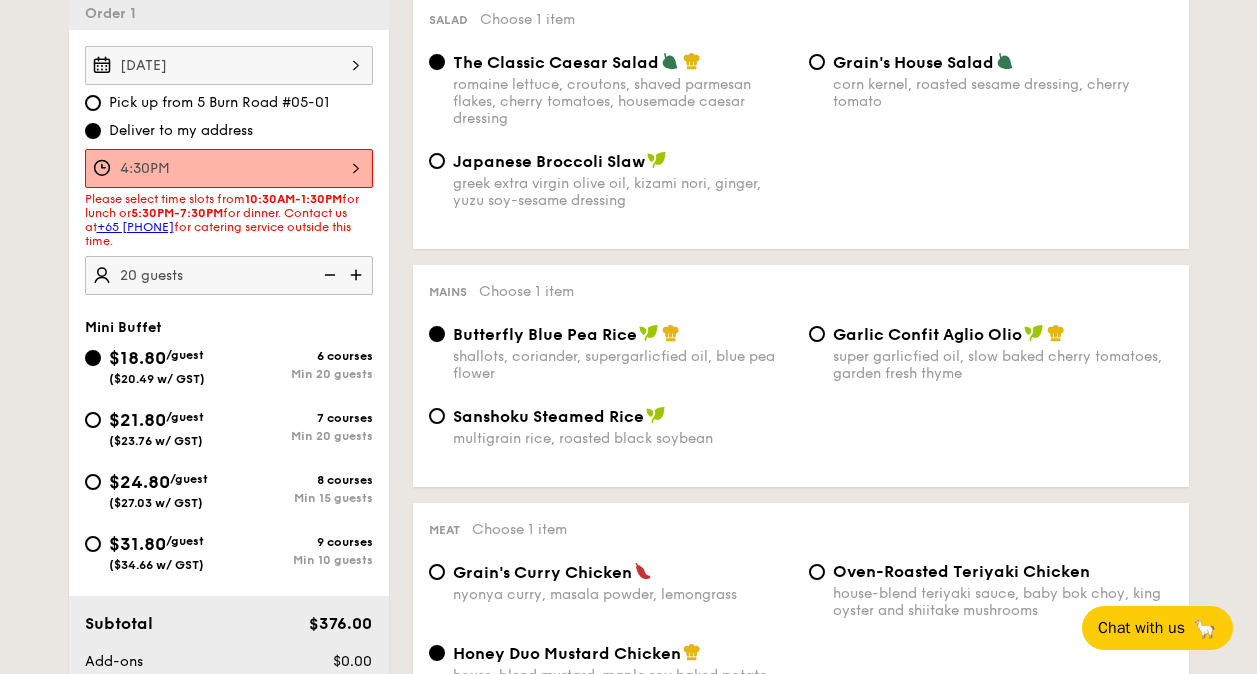 scroll, scrollTop: 644, scrollLeft: 0, axis: vertical 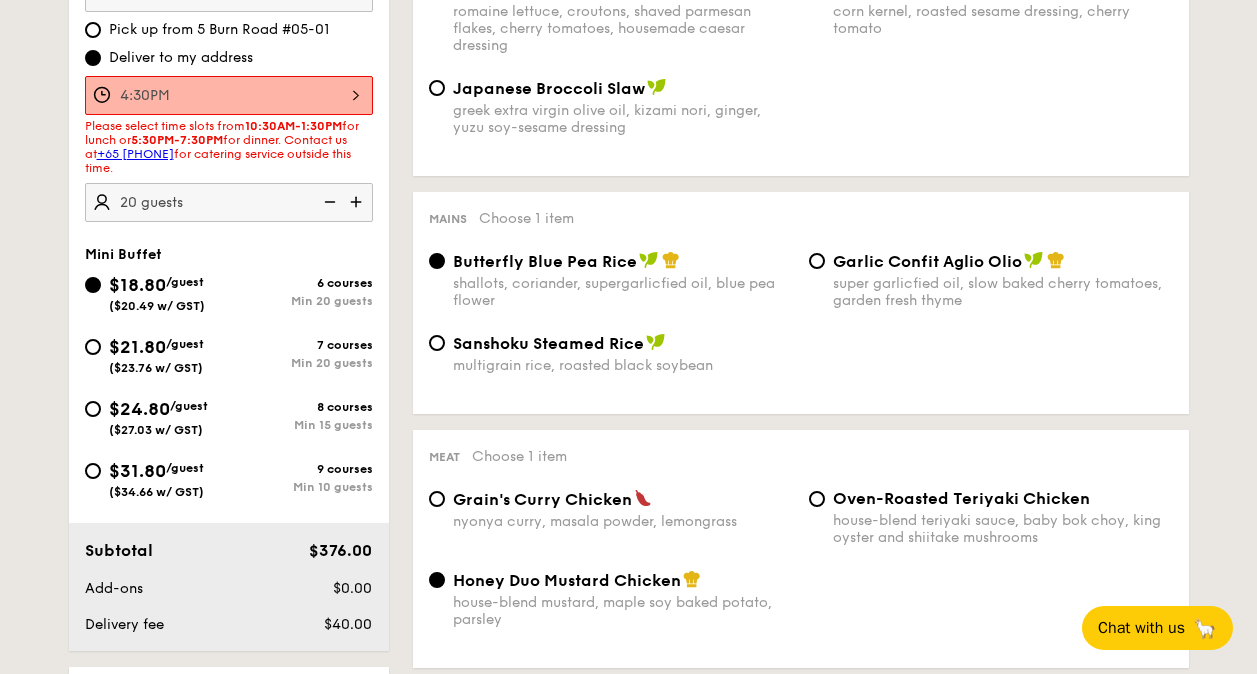 drag, startPoint x: 320, startPoint y: 150, endPoint x: 87, endPoint y: 128, distance: 234.03632 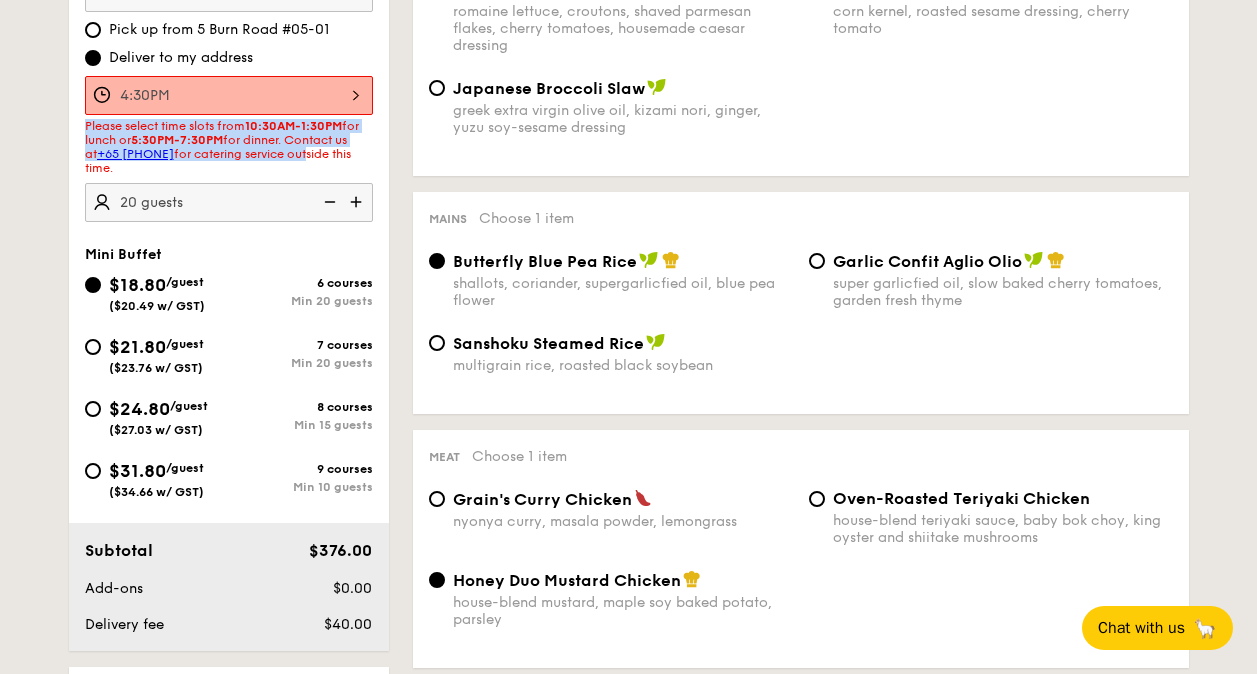 click on "1 - Select menu
2 - Select items
3 - Check out
Order 1
[DATE]
Pick up from [NUMBER] [STREET] #[NUMBER]
Deliver to my address
4:30PM      Please select time slots from  10:30AM-1:30PM  for lunch or  5:30PM-7:30PM  for dinner. Contact us at  +65 [PHONE]  for catering service outside this time. 20 guests
Mini Buffet
$18.80
/guest
($20.49 w/ GST)
6 courses
Min 20 guests
$21.80
/guest
($23.76 w/ GST)
7 courses
Min 20 guests
$24.80
/guest
($27.03 w/ GST)
8 courses
Min 15 guests
$31.80
/guest
($34.66 w/ GST)
9 courses
Min 10 guests
Subtotal
$376.00
Add-ons
Total
4:30PM" at bounding box center (628, 1788) 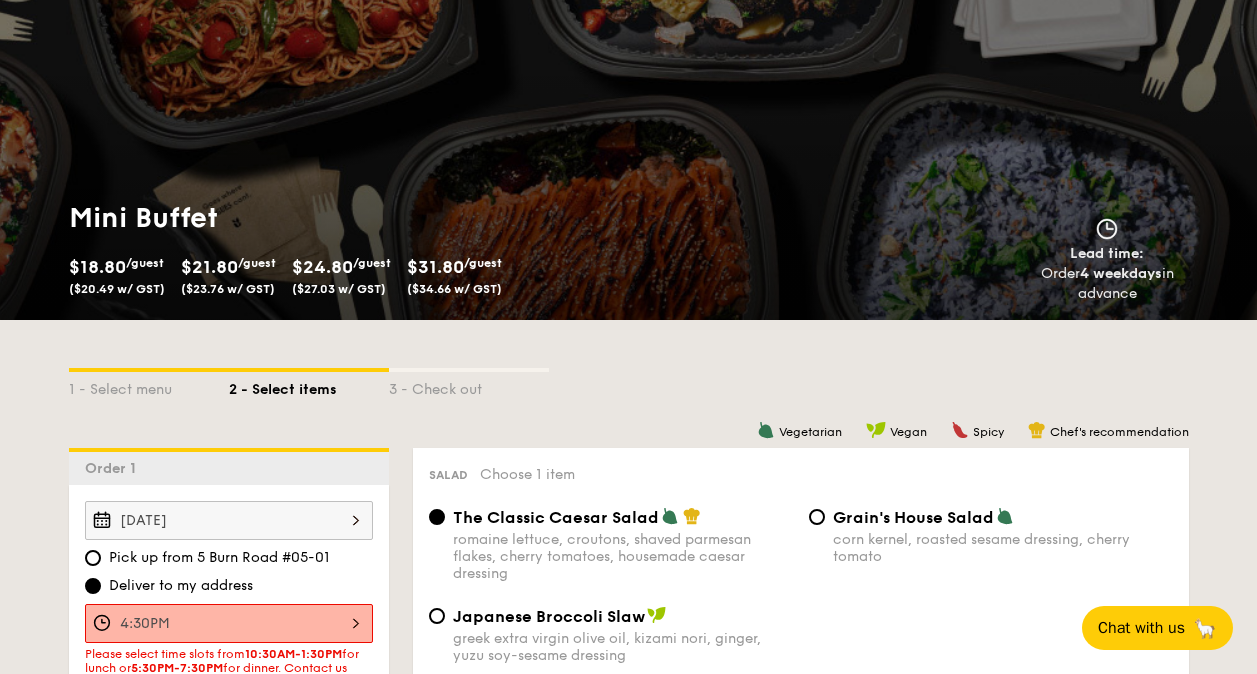 scroll, scrollTop: 0, scrollLeft: 0, axis: both 